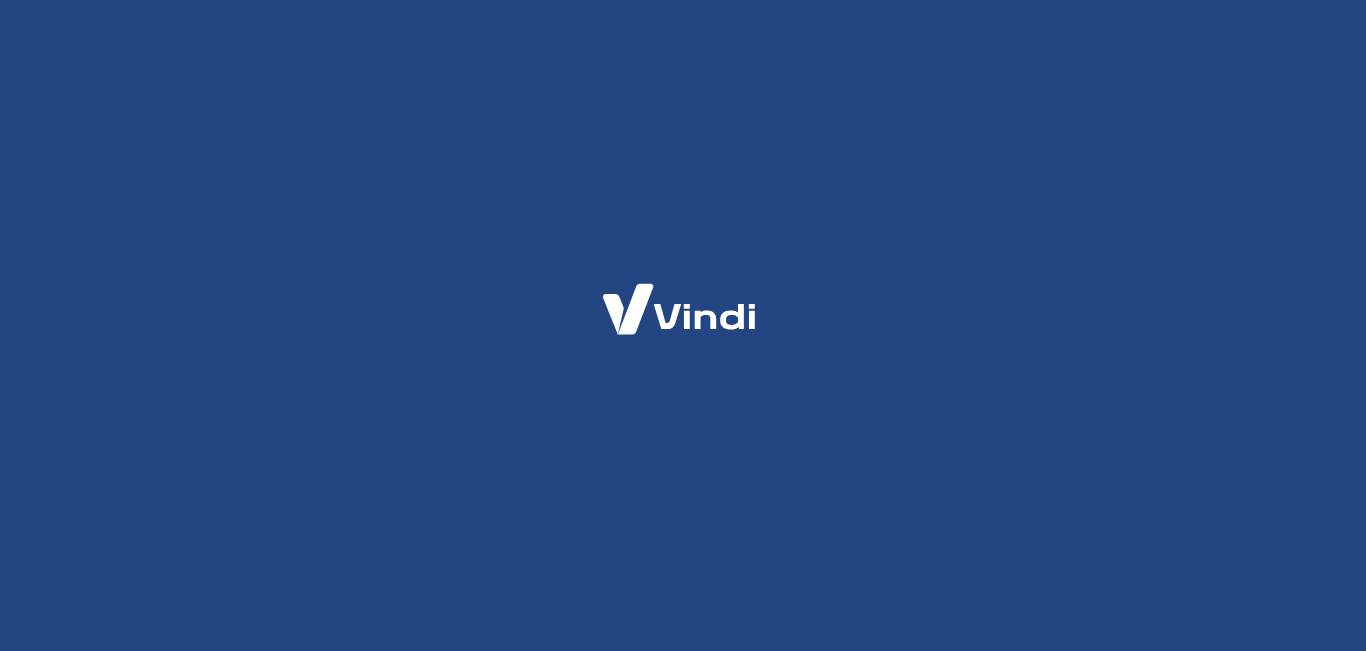 scroll, scrollTop: 0, scrollLeft: 0, axis: both 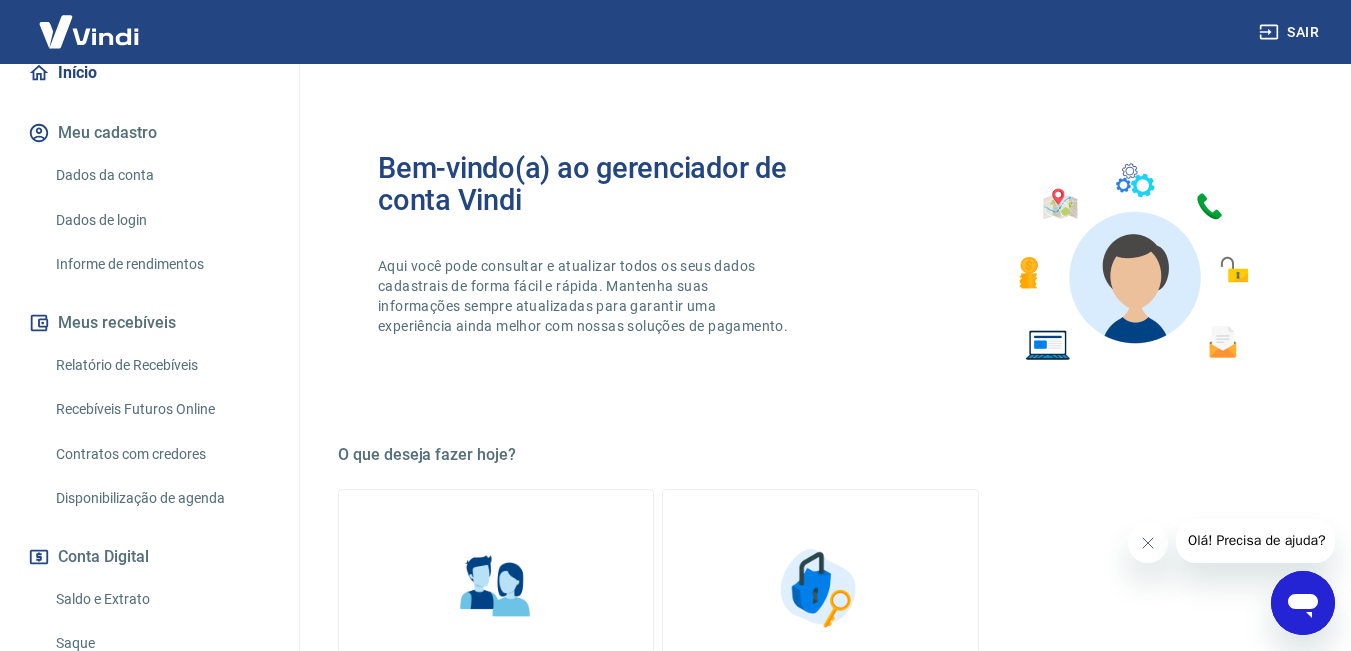 click on "Relatório de Recebíveis" at bounding box center [161, 365] 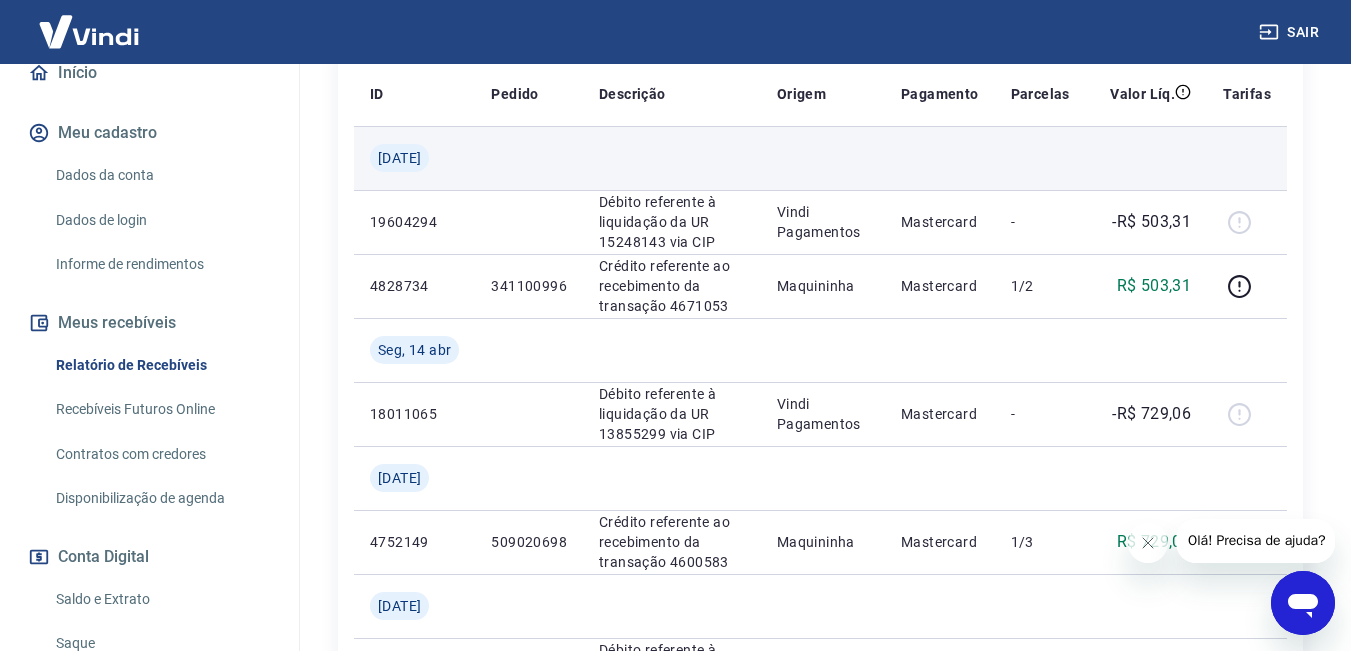 scroll, scrollTop: 352, scrollLeft: 0, axis: vertical 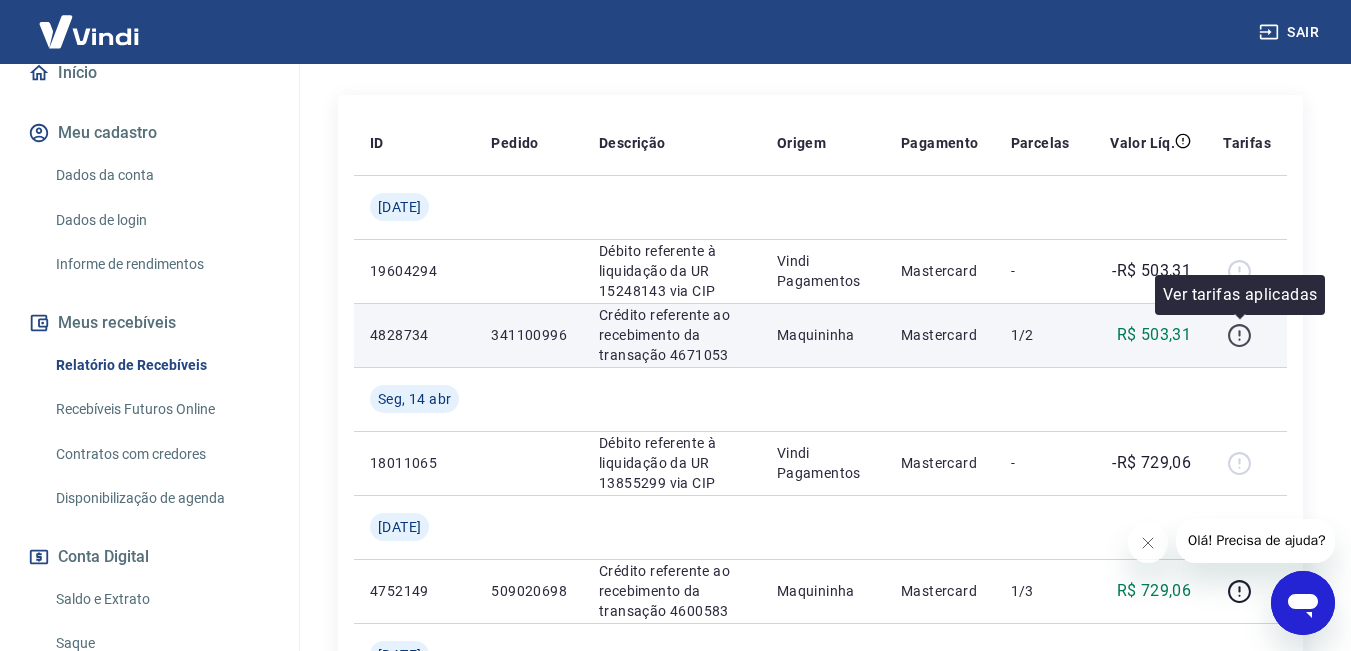 click 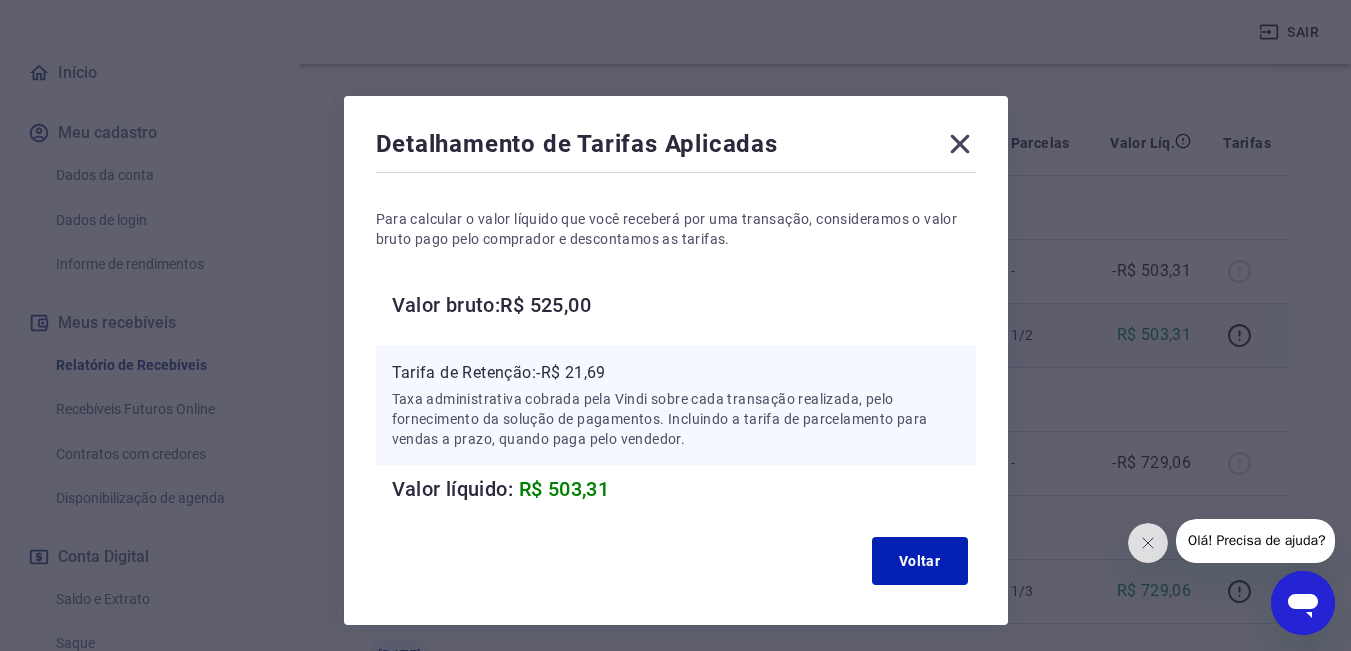 scroll, scrollTop: 70, scrollLeft: 0, axis: vertical 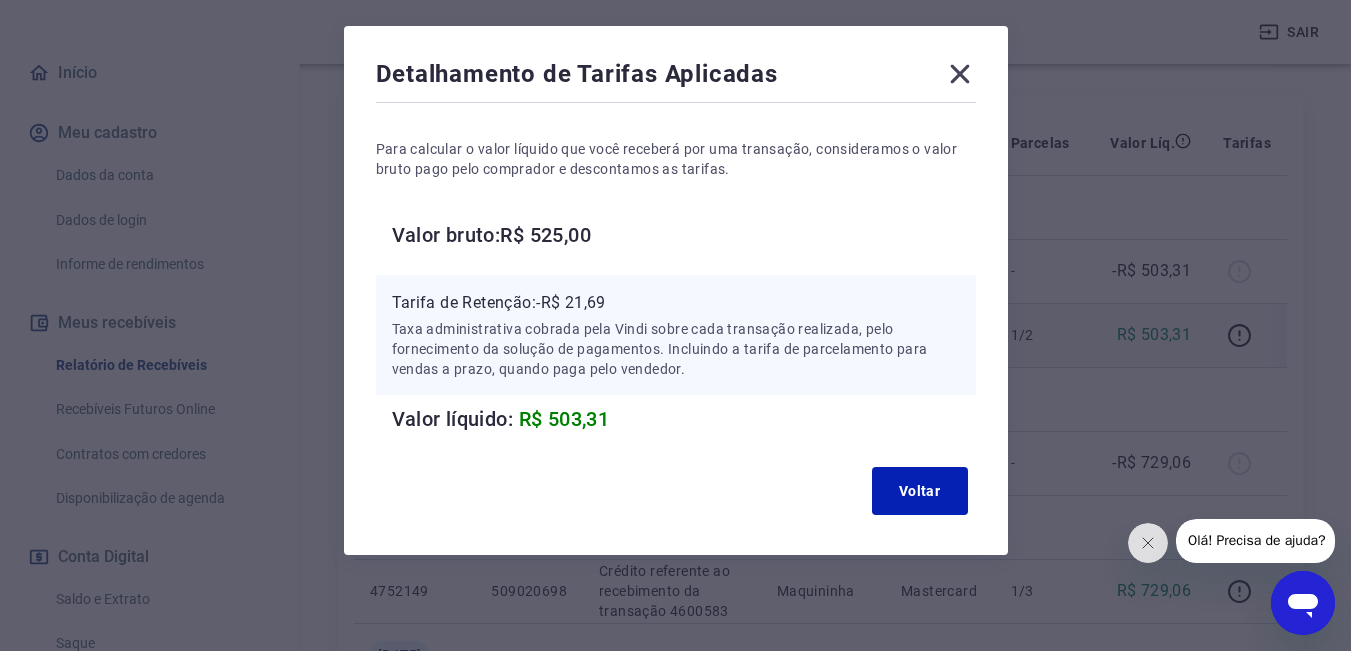 click 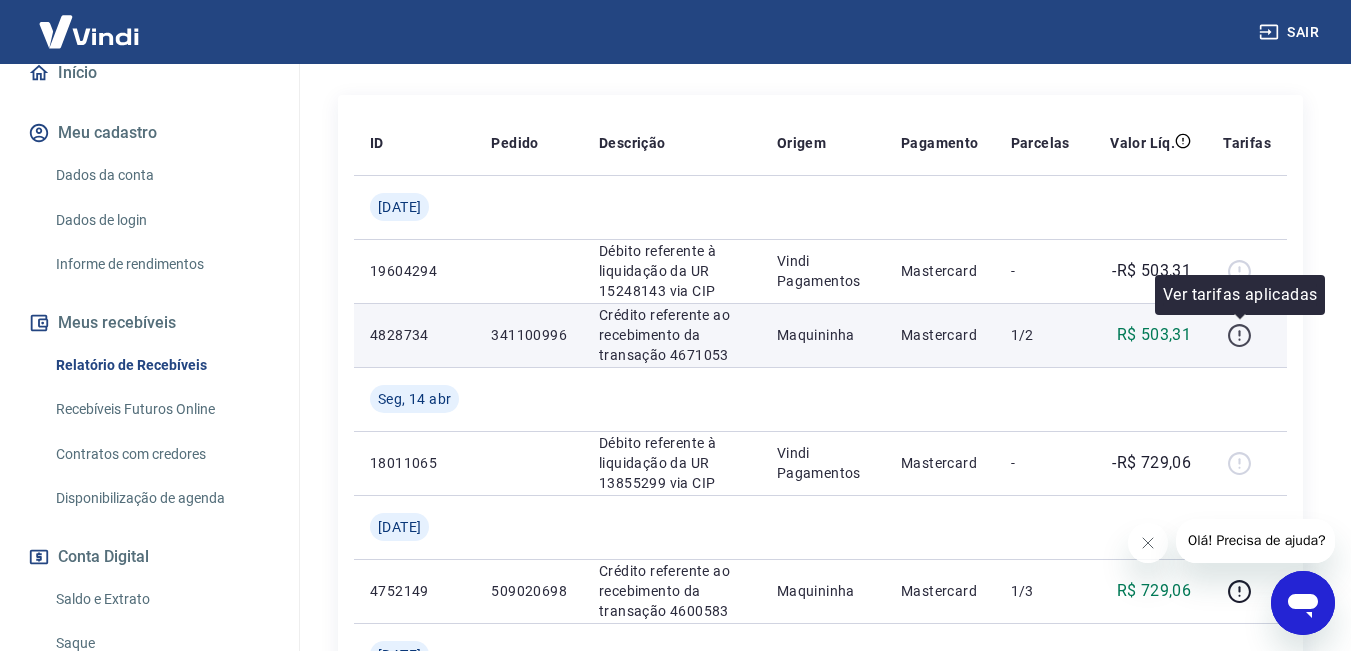 click 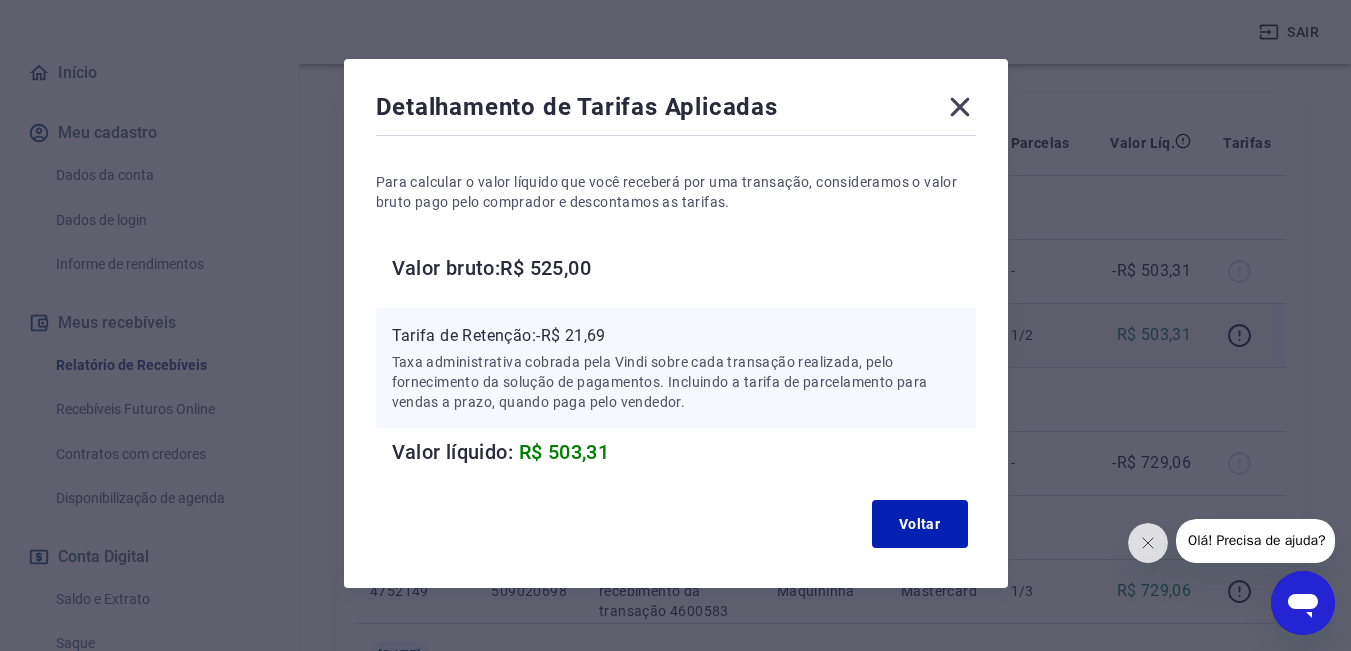 scroll, scrollTop: 70, scrollLeft: 0, axis: vertical 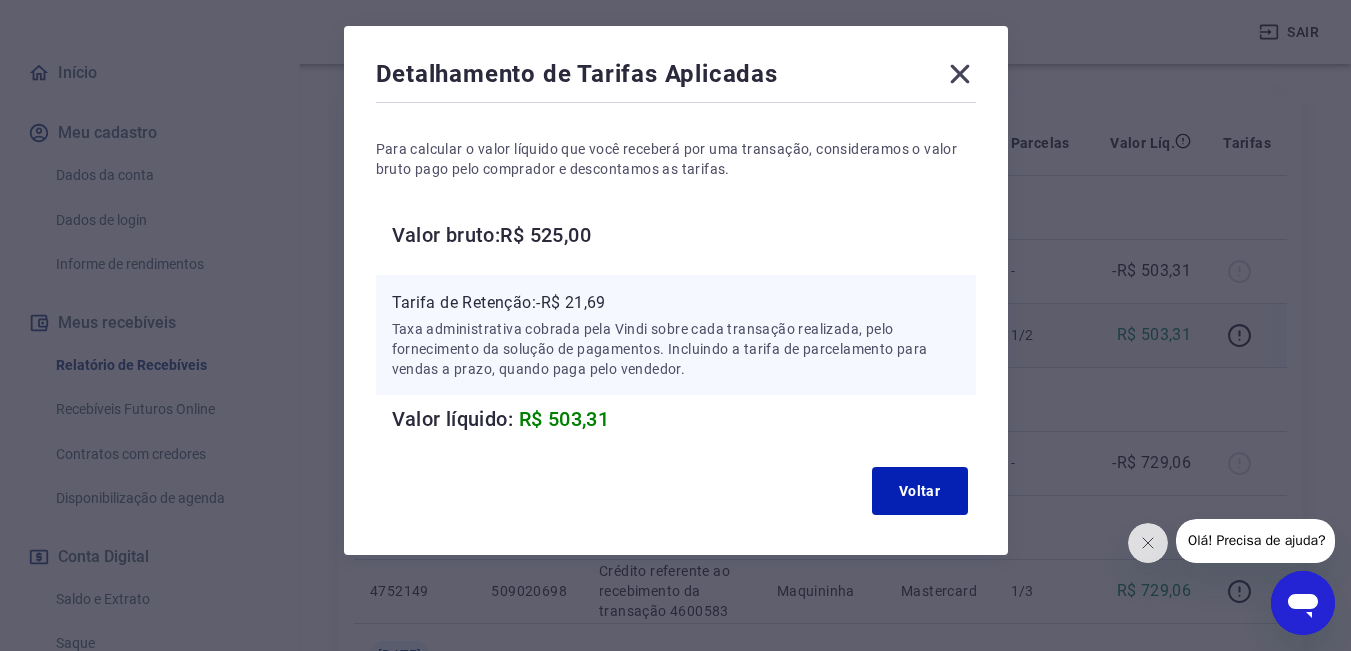 click 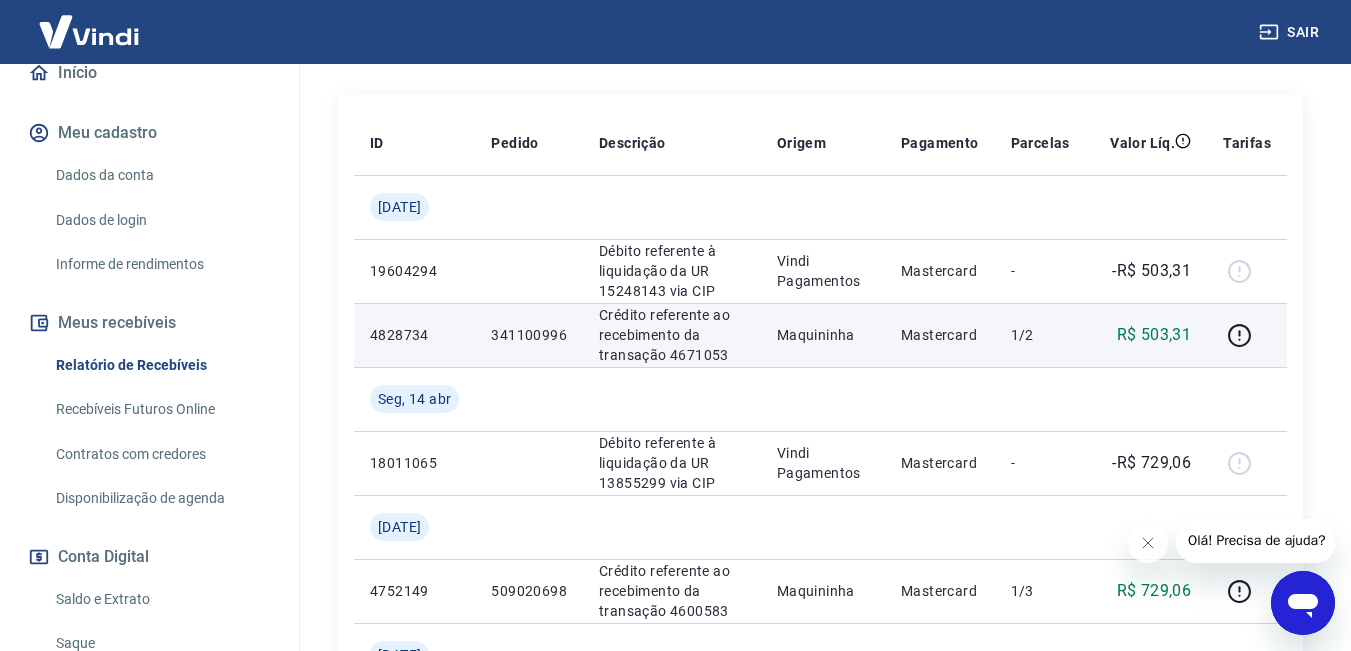 click at bounding box center [1247, 335] 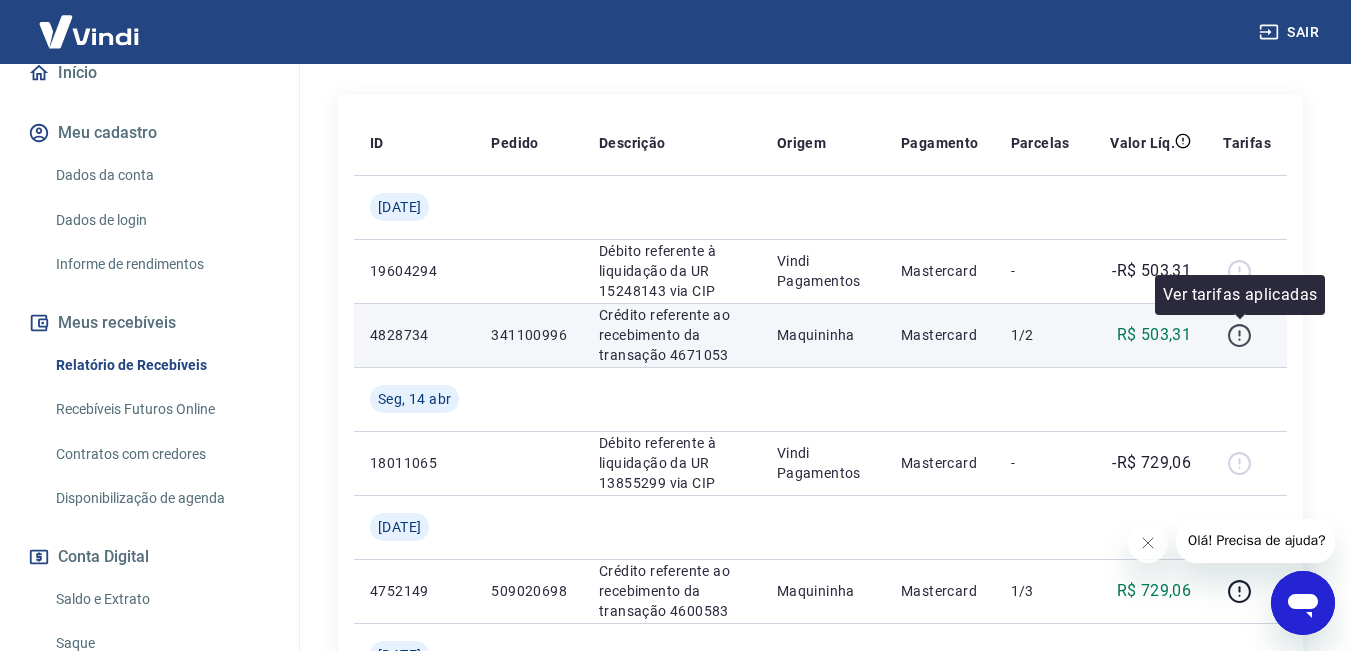 click 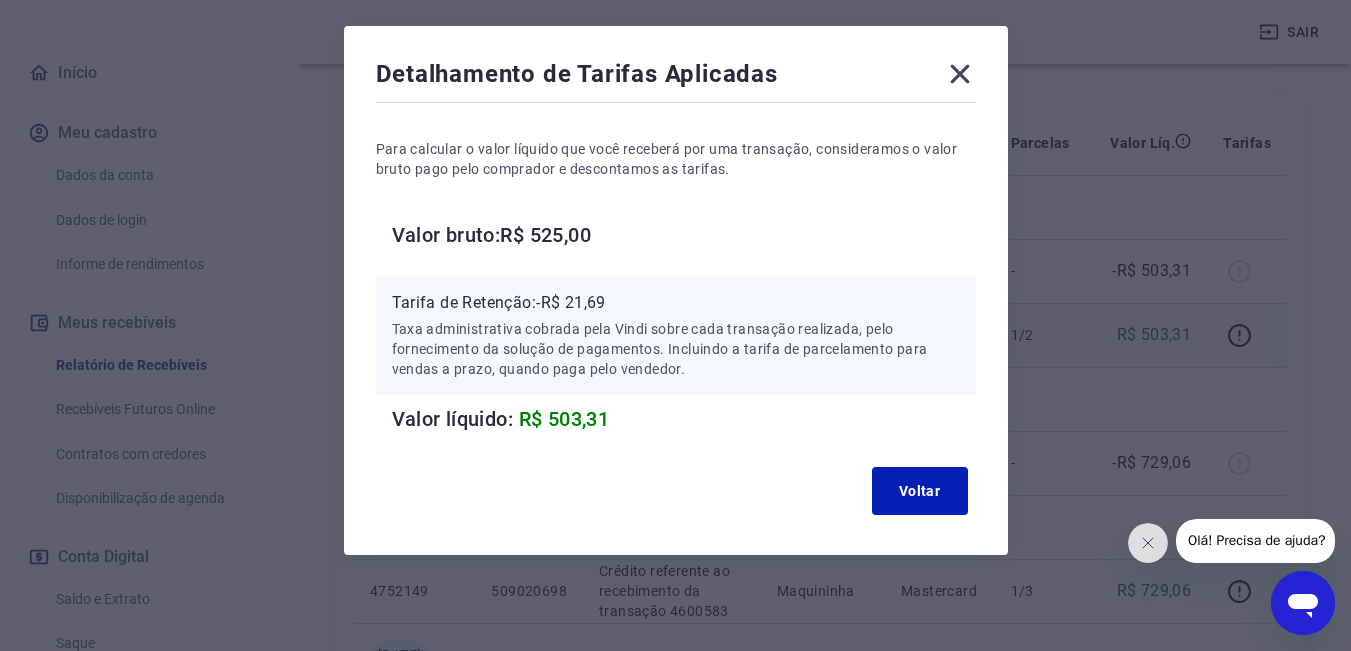 scroll, scrollTop: 0, scrollLeft: 0, axis: both 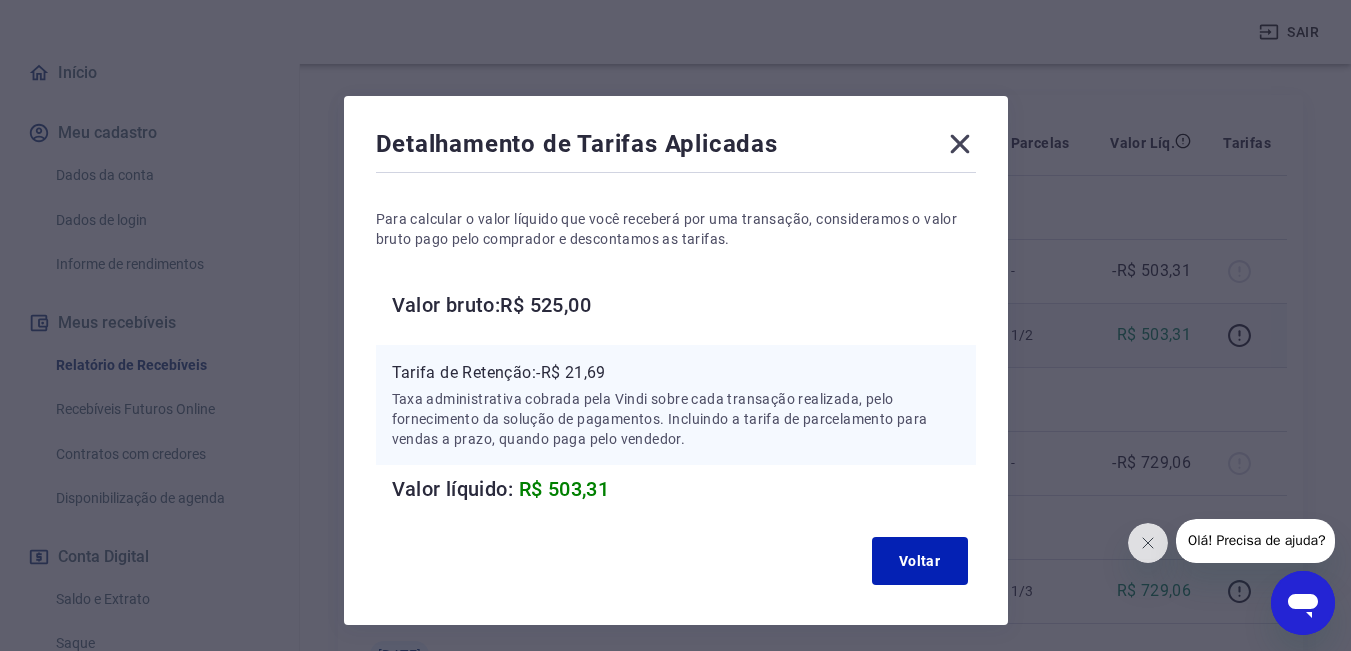 click 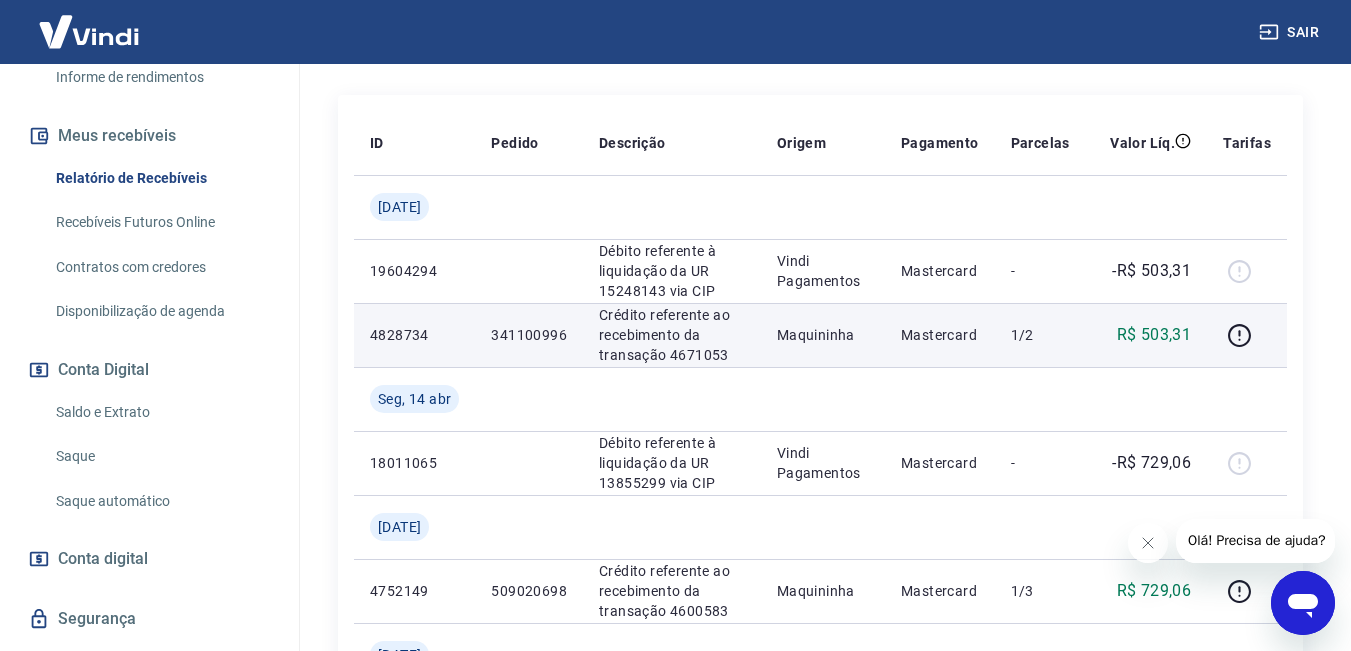 scroll, scrollTop: 400, scrollLeft: 0, axis: vertical 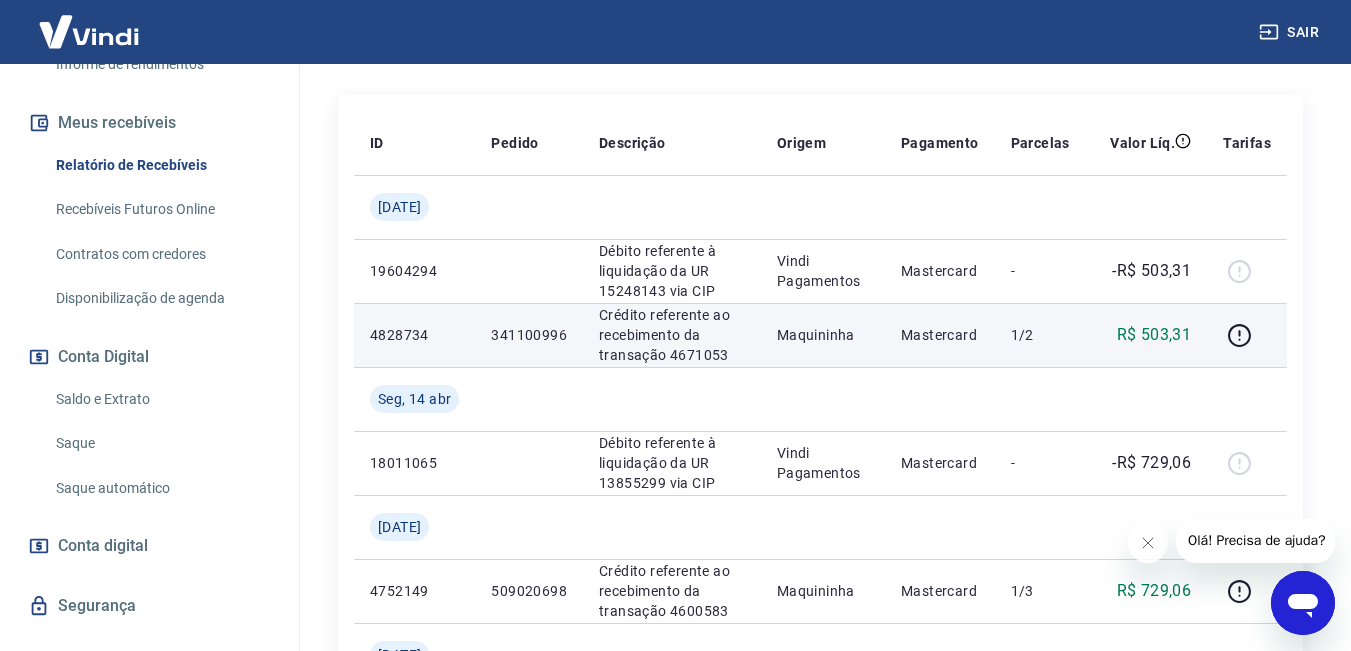 click on "Conta Digital" at bounding box center [149, 357] 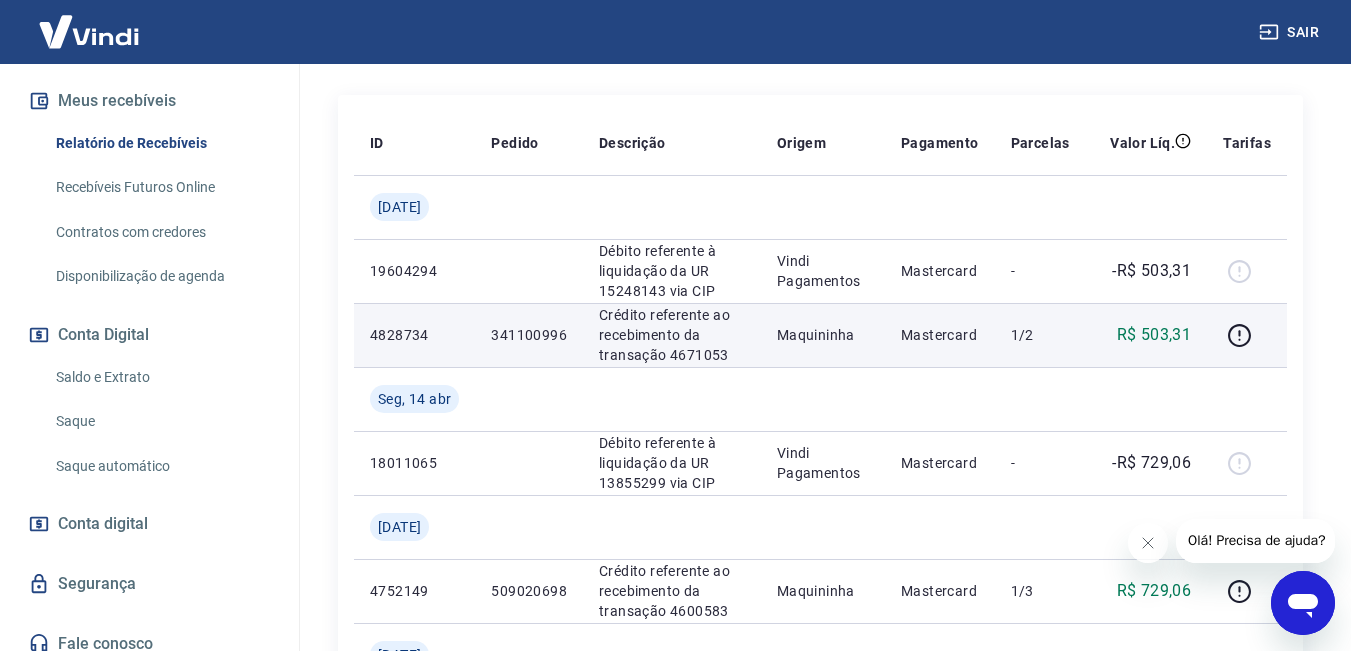 scroll, scrollTop: 437, scrollLeft: 0, axis: vertical 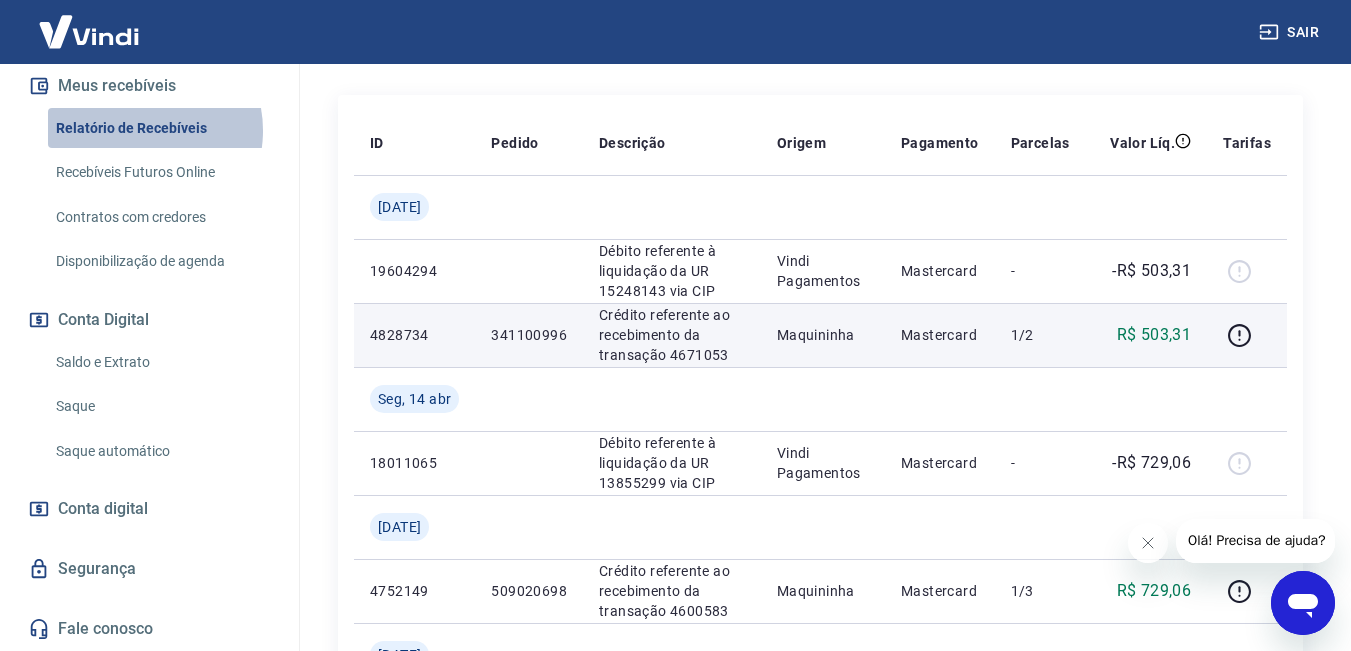 click on "Relatório de Recebíveis" at bounding box center [161, 128] 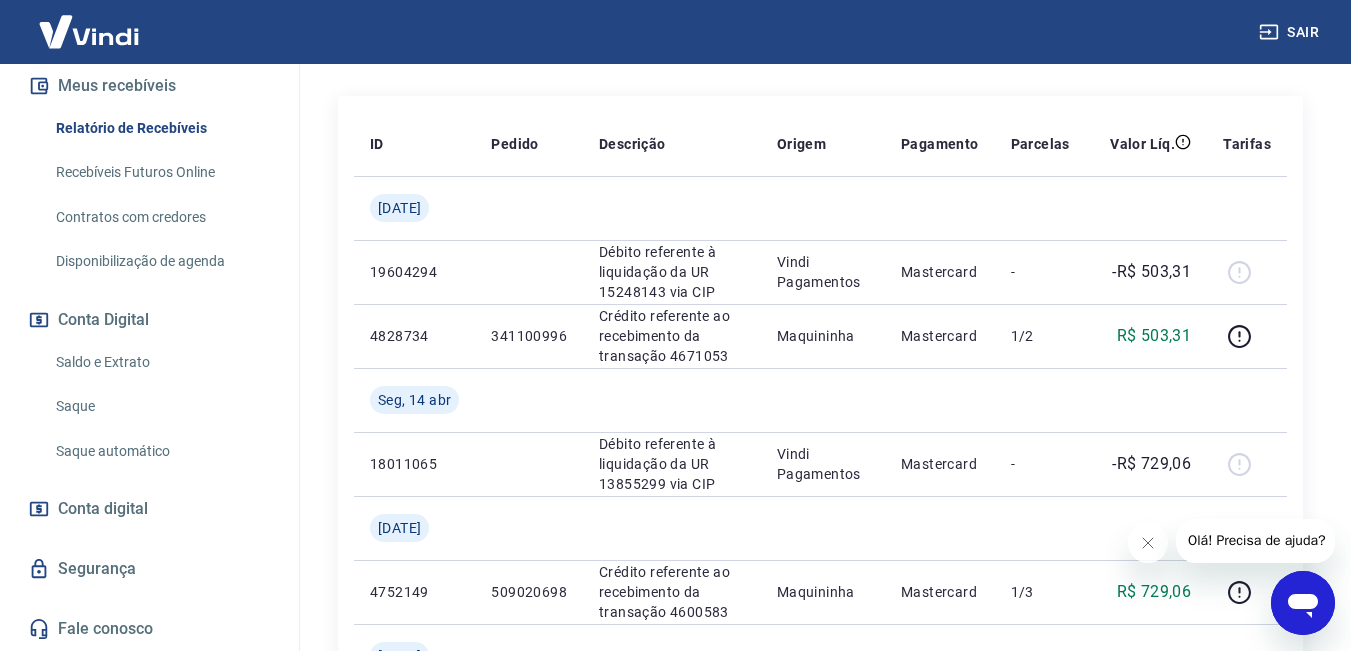 scroll, scrollTop: 352, scrollLeft: 0, axis: vertical 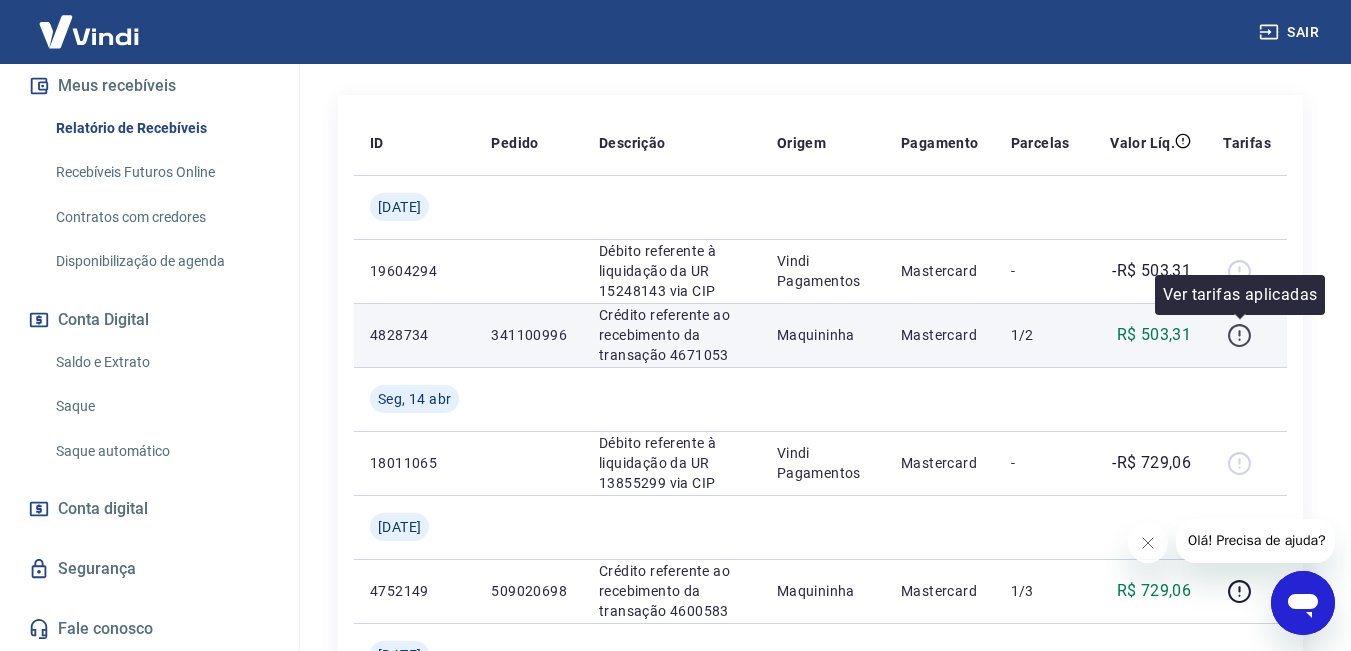click 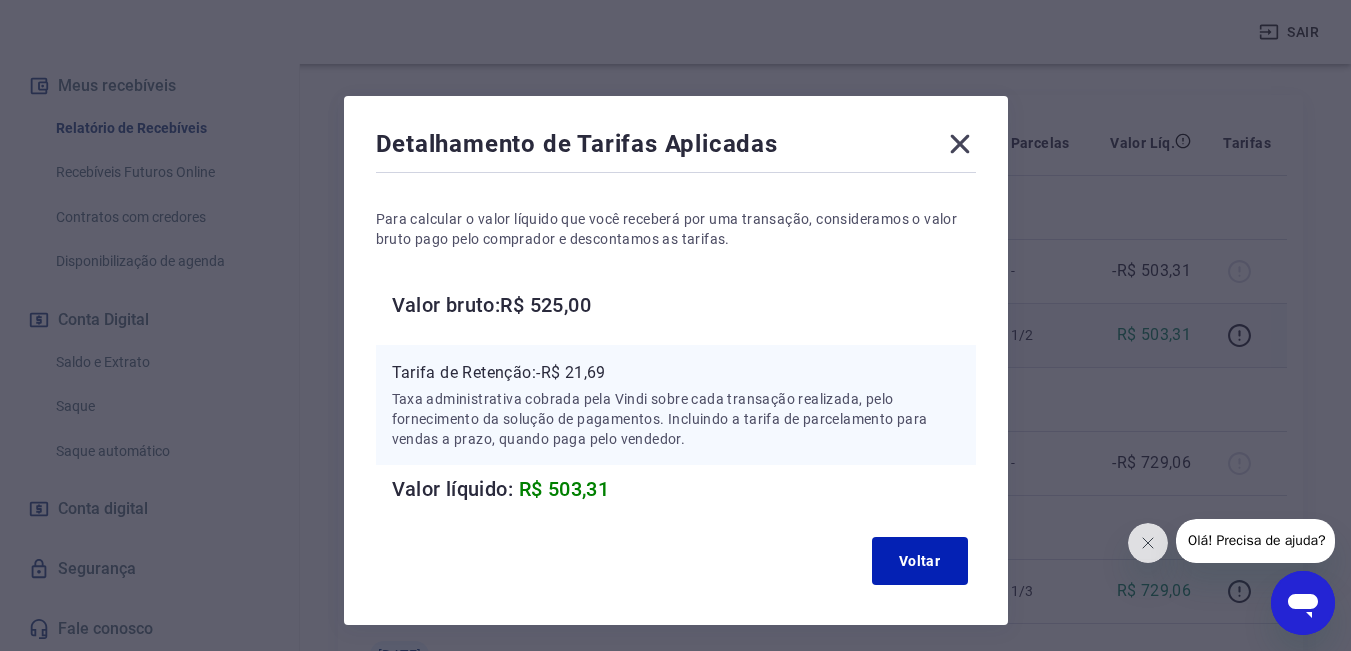 type 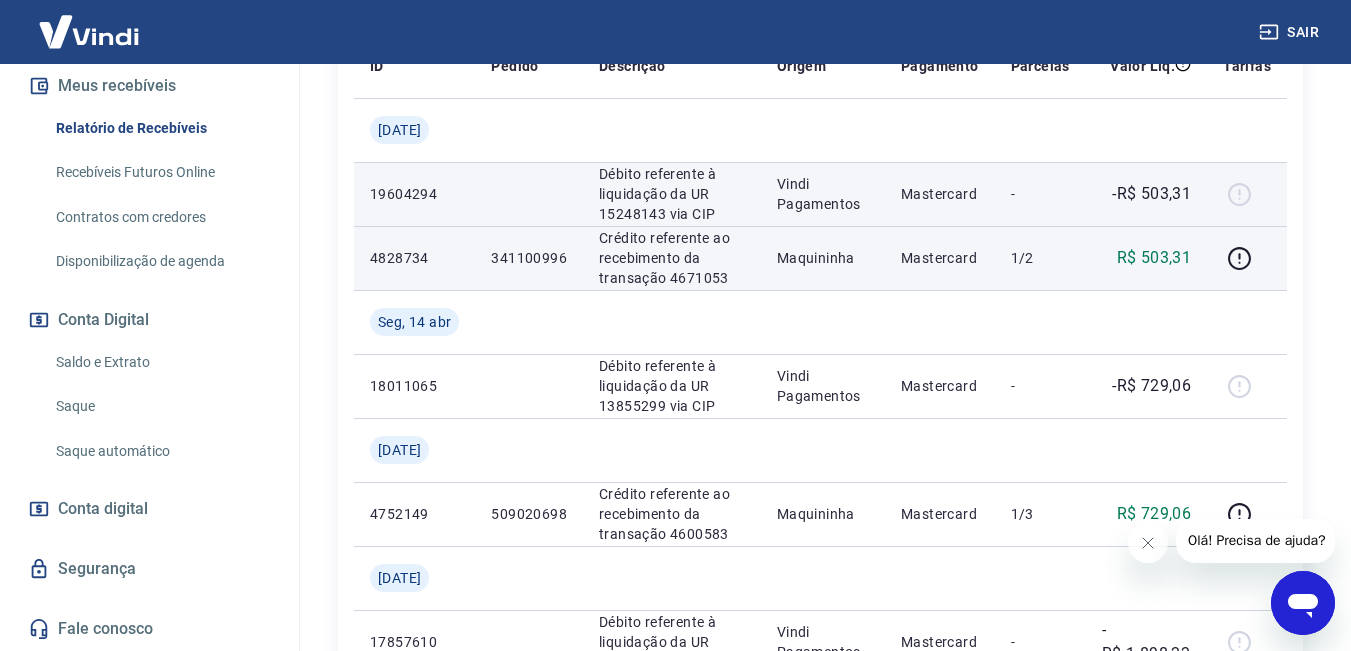 scroll, scrollTop: 552, scrollLeft: 0, axis: vertical 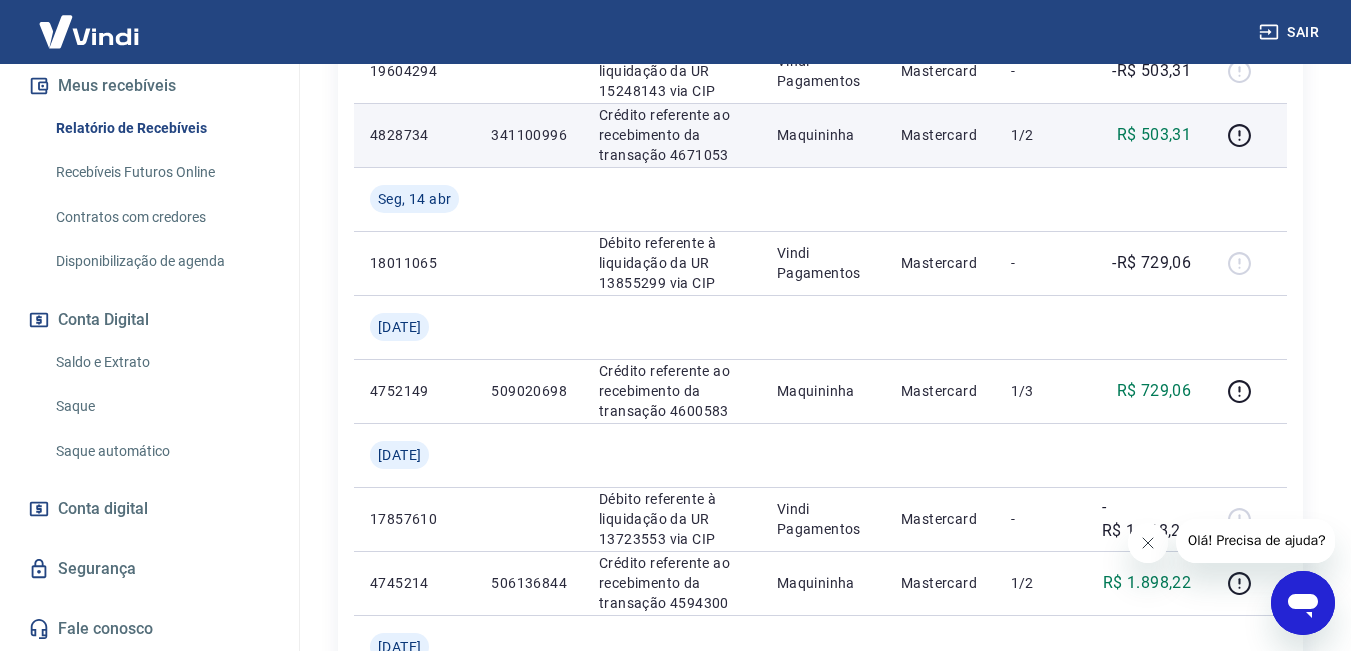 click 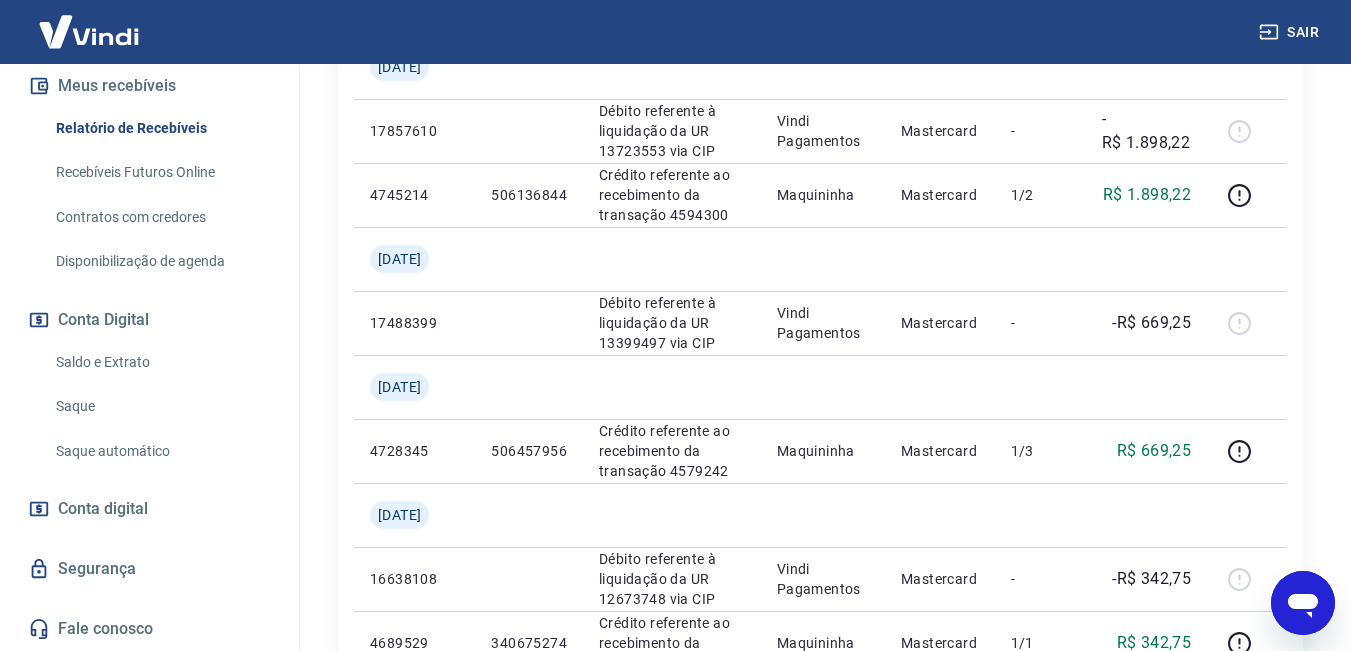 scroll, scrollTop: 952, scrollLeft: 0, axis: vertical 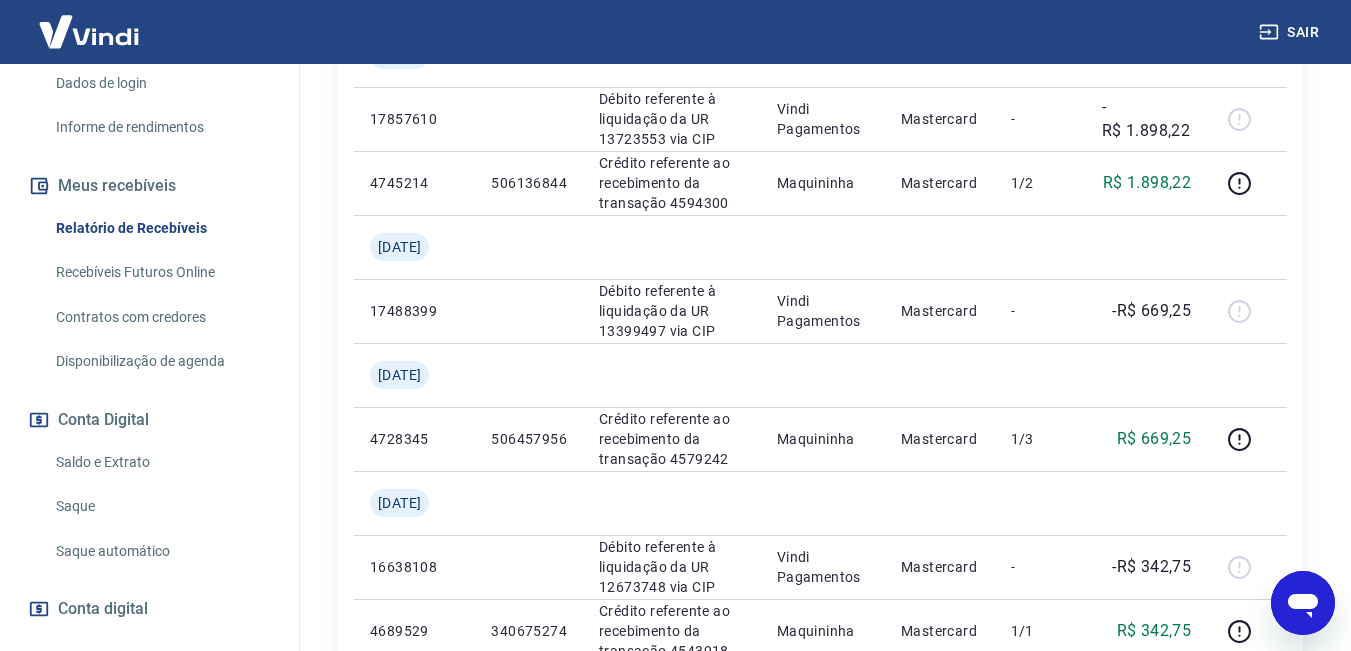 click on "Recebíveis Futuros Online" at bounding box center (161, 272) 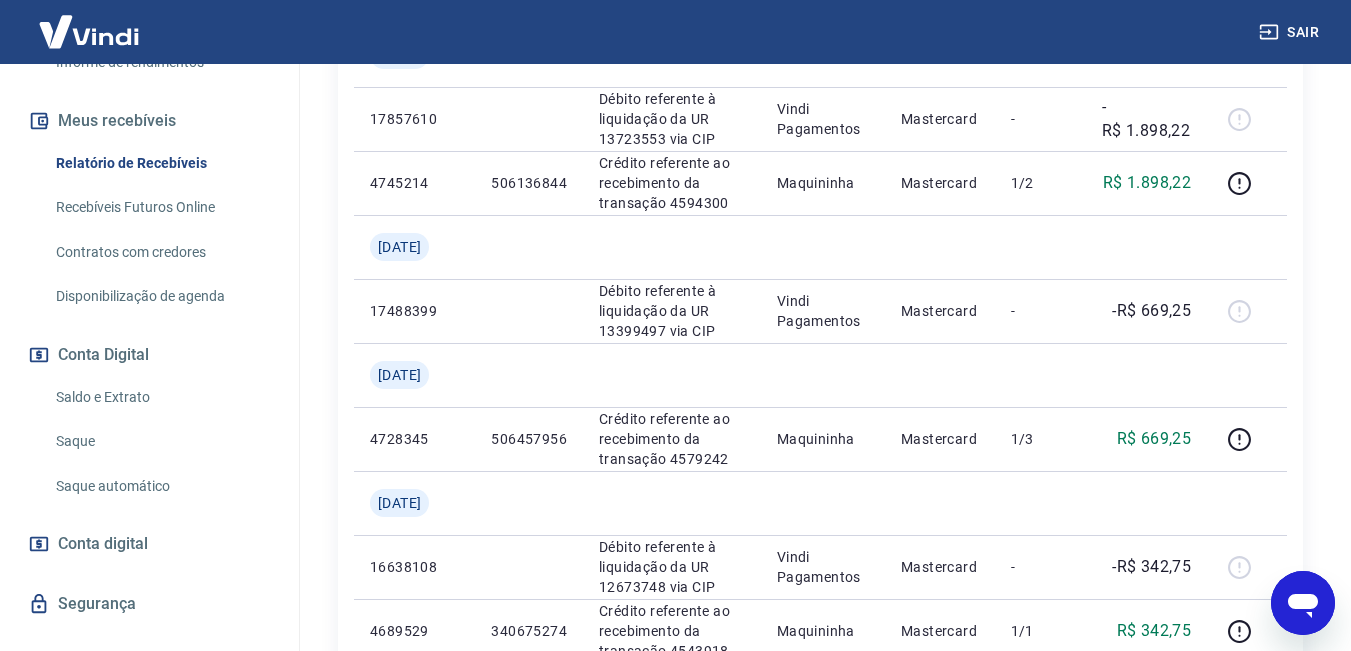 scroll, scrollTop: 437, scrollLeft: 0, axis: vertical 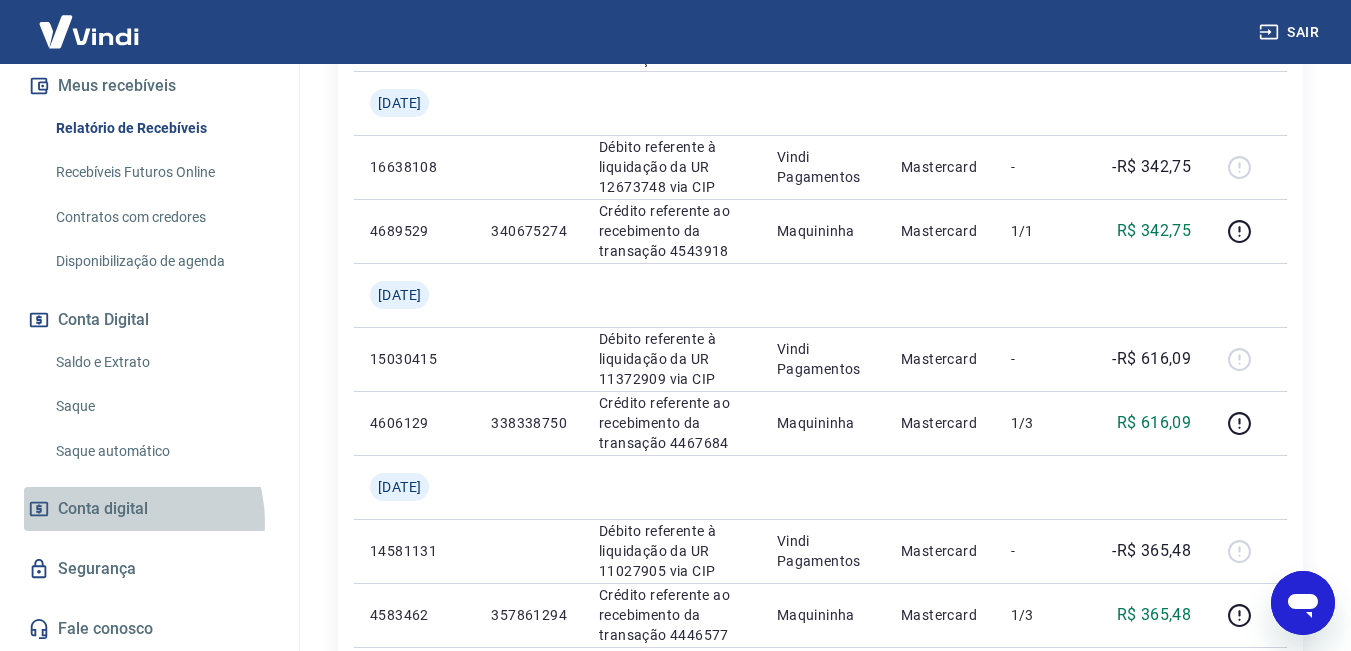 click on "Conta digital" at bounding box center [103, 509] 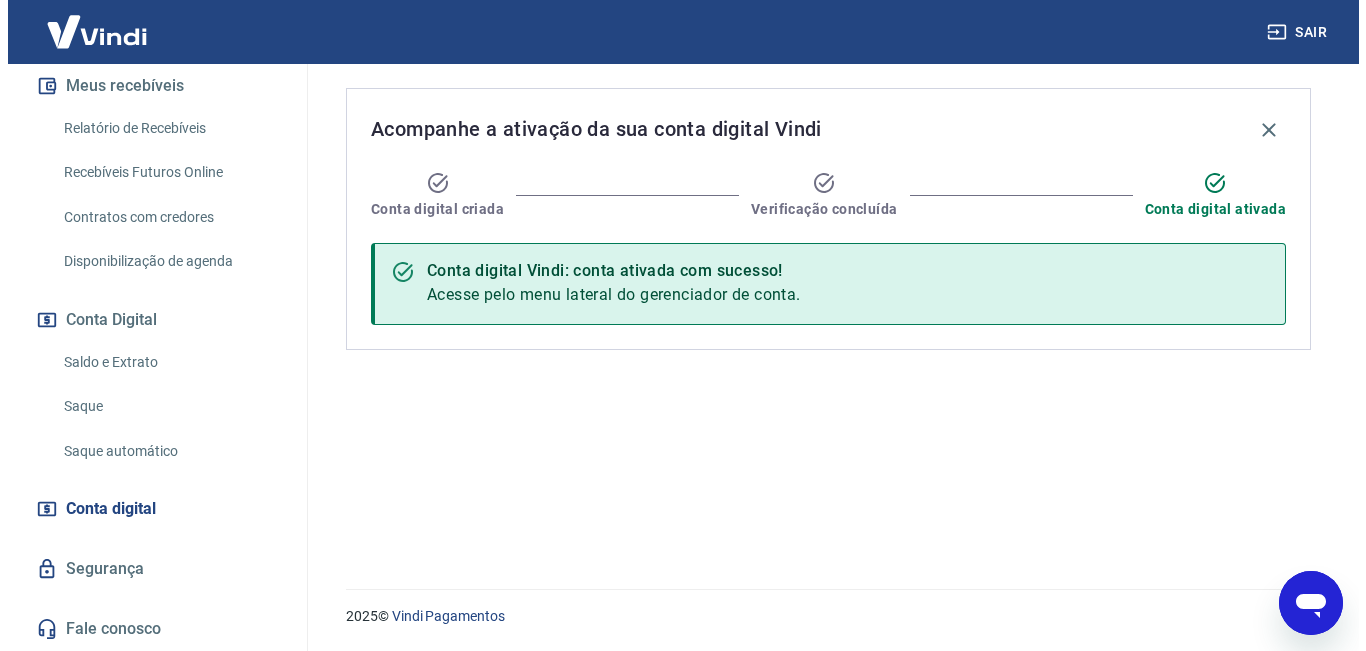 scroll, scrollTop: 0, scrollLeft: 0, axis: both 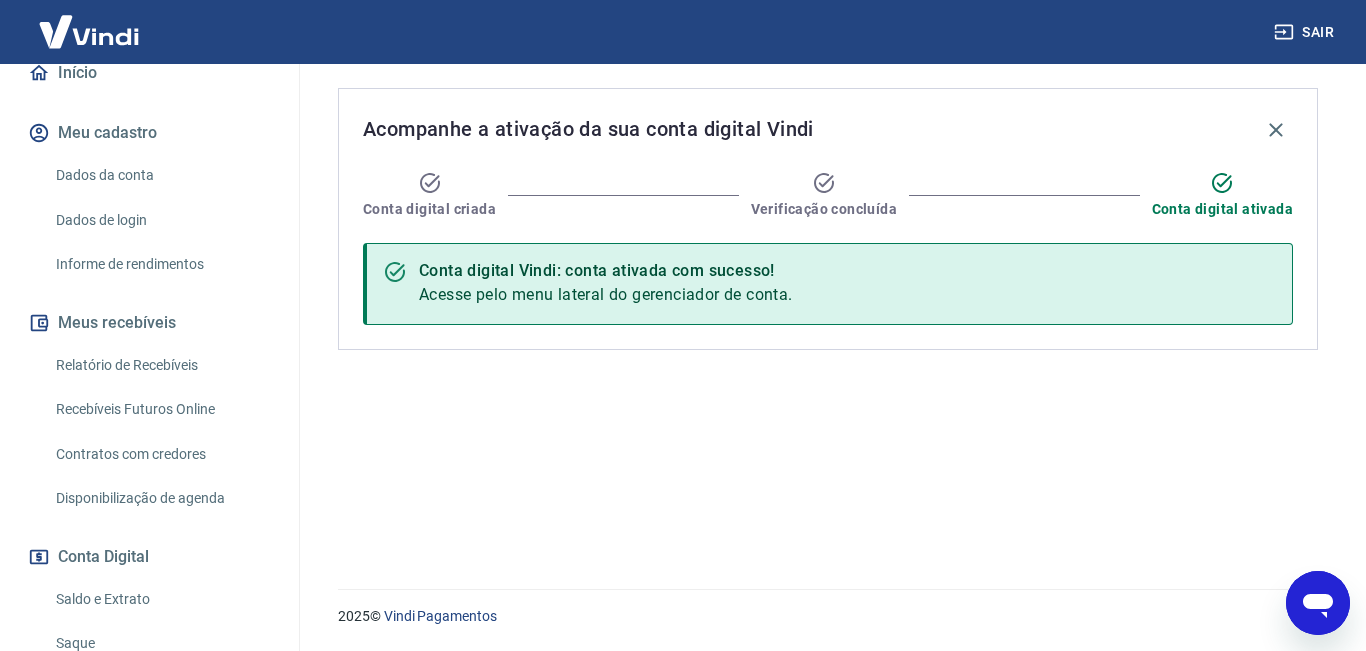 click on "Contratos com credores" at bounding box center (161, 454) 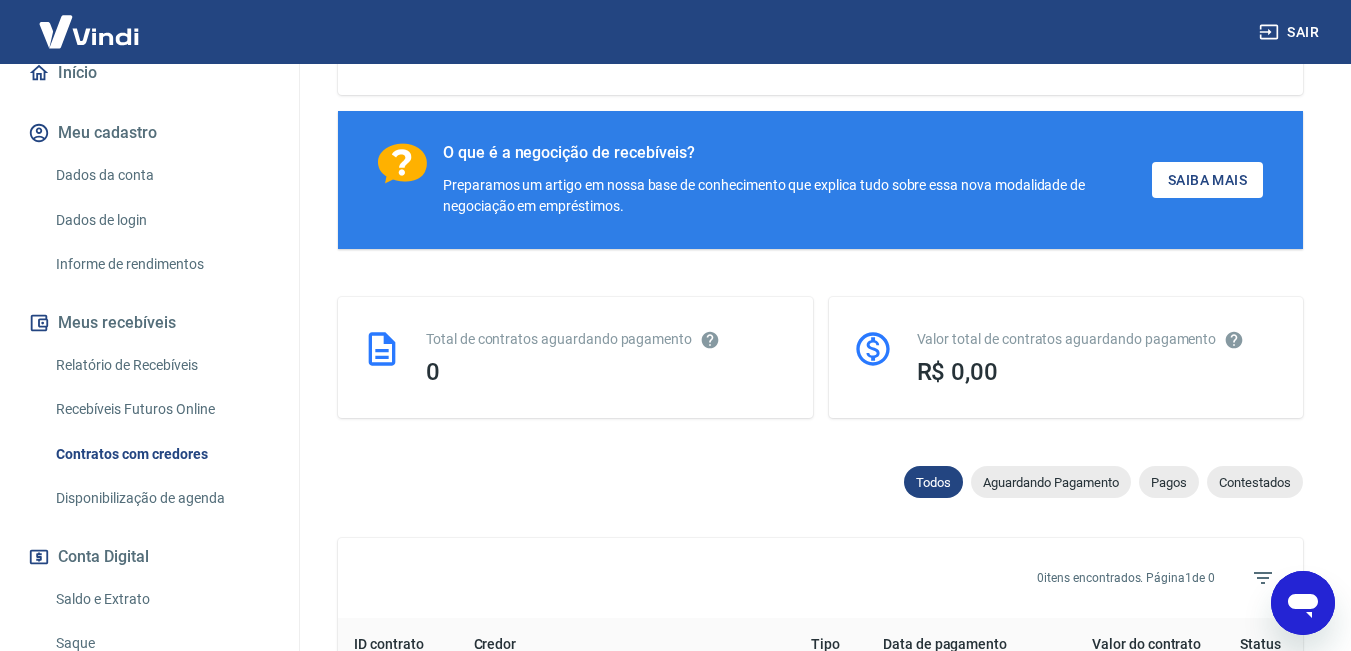 scroll, scrollTop: 300, scrollLeft: 0, axis: vertical 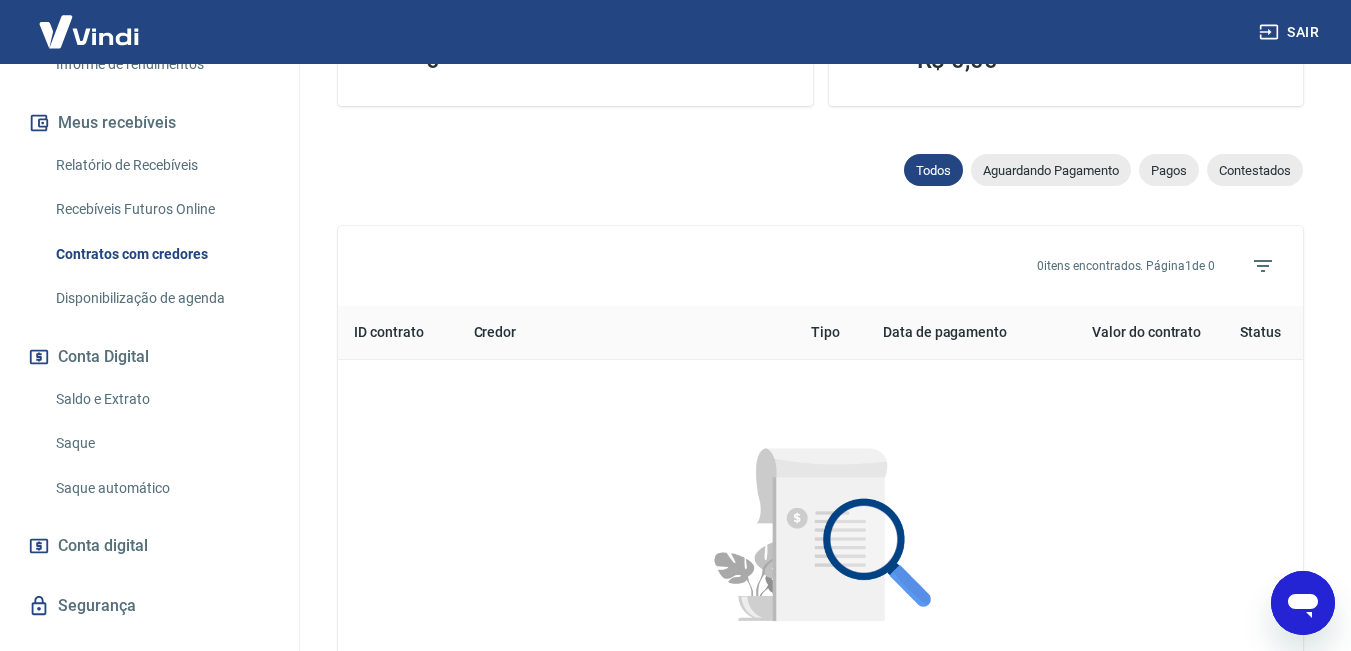 click 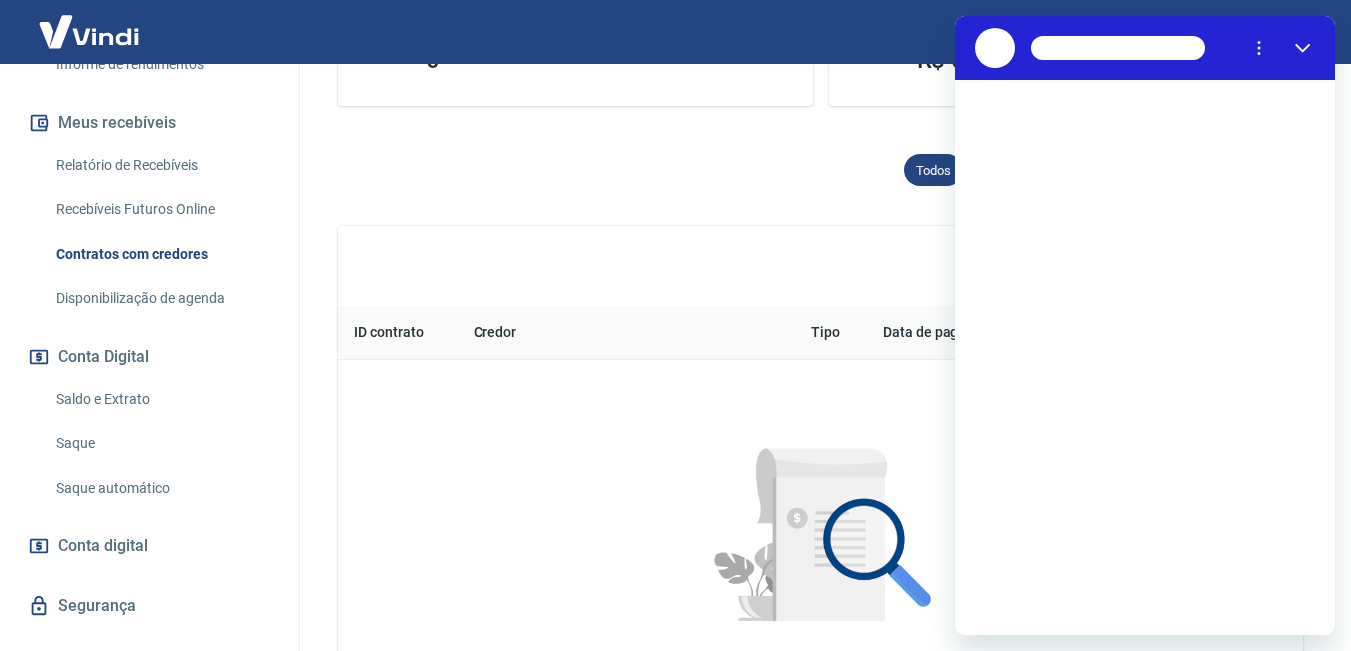 scroll, scrollTop: 0, scrollLeft: 0, axis: both 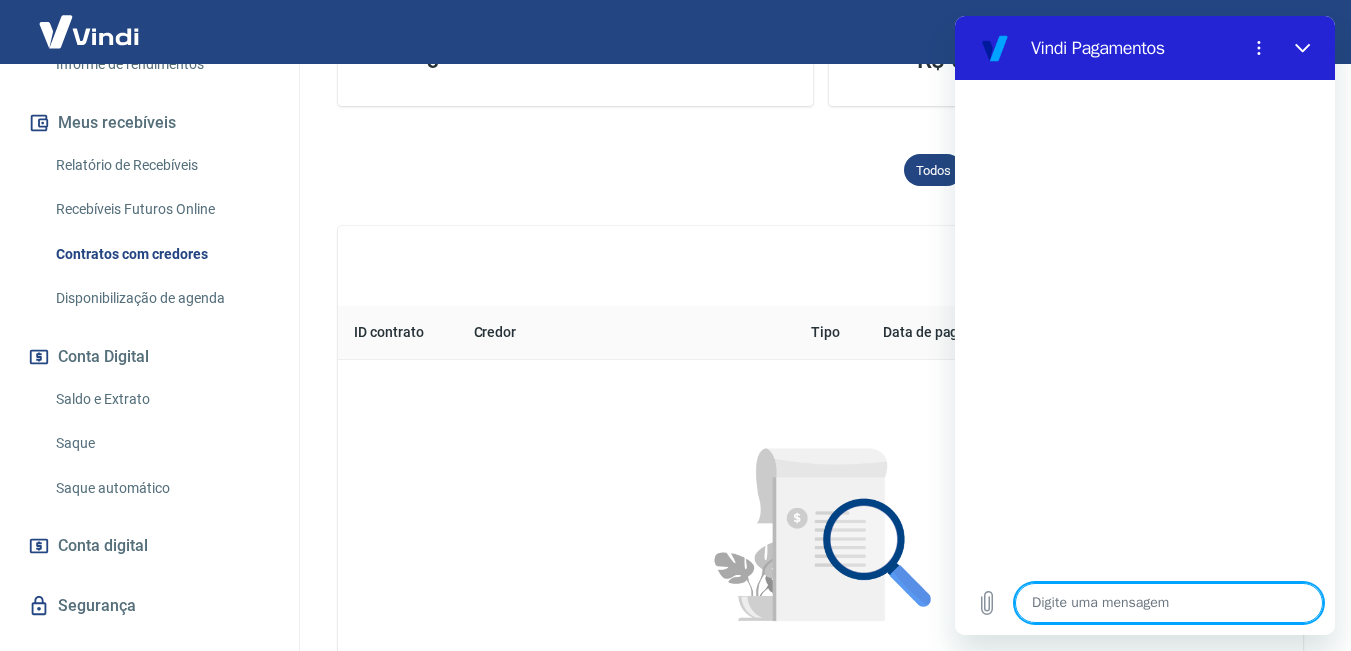 type on "s" 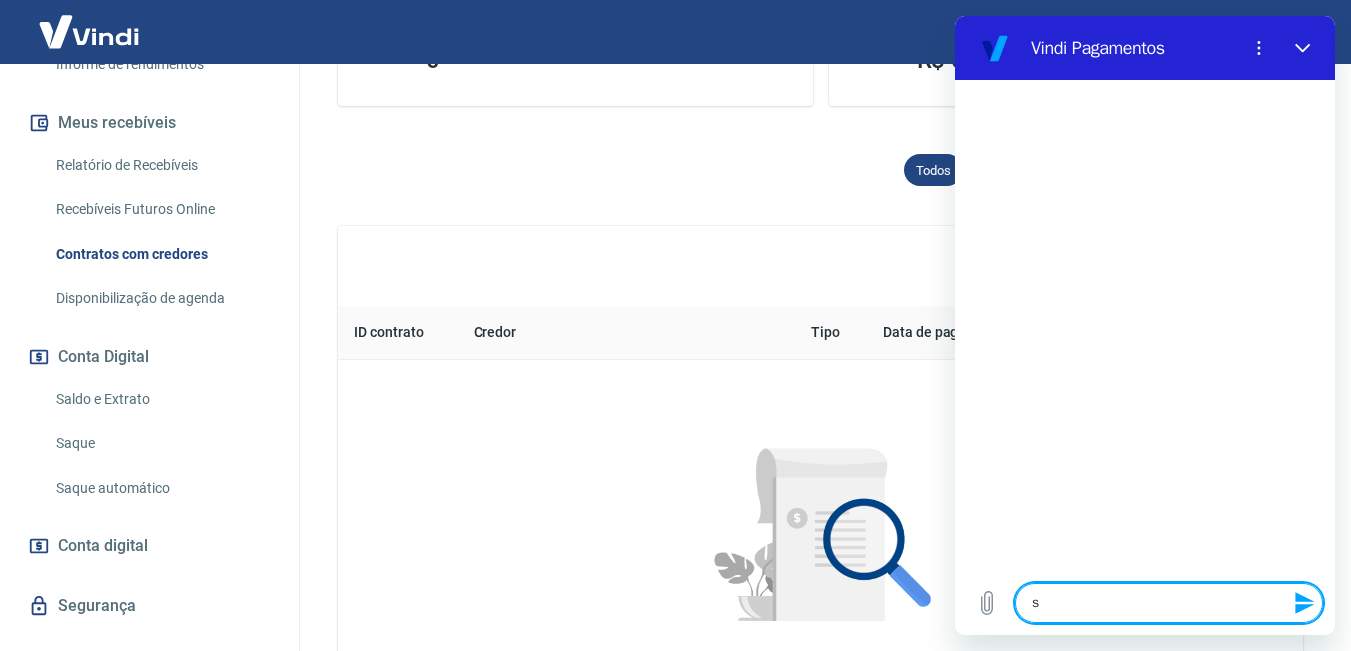 type on "si" 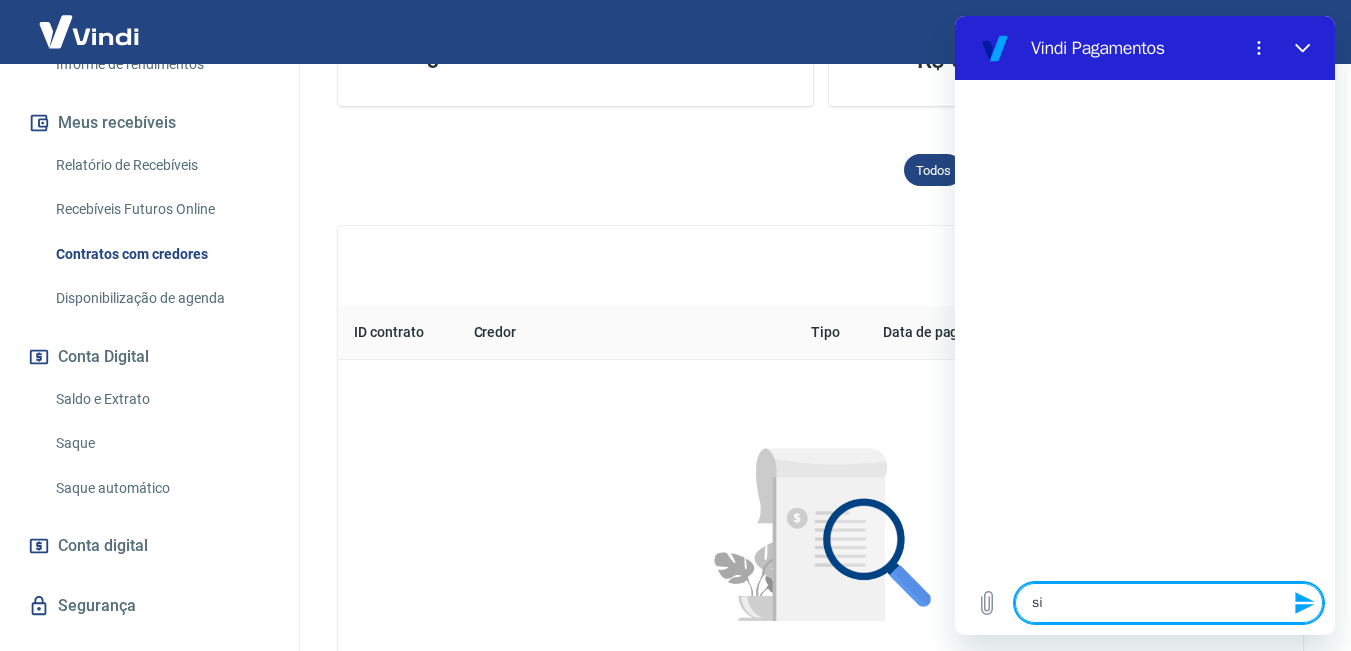 type on "sim" 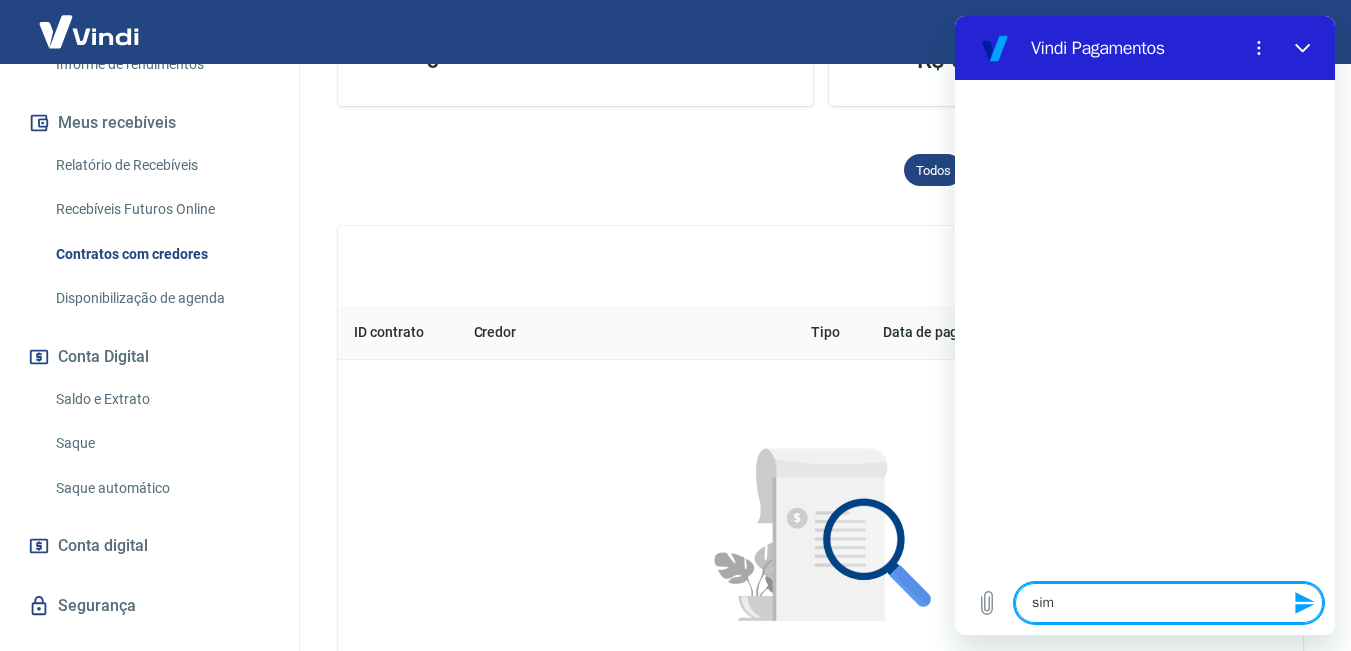 type on "simu" 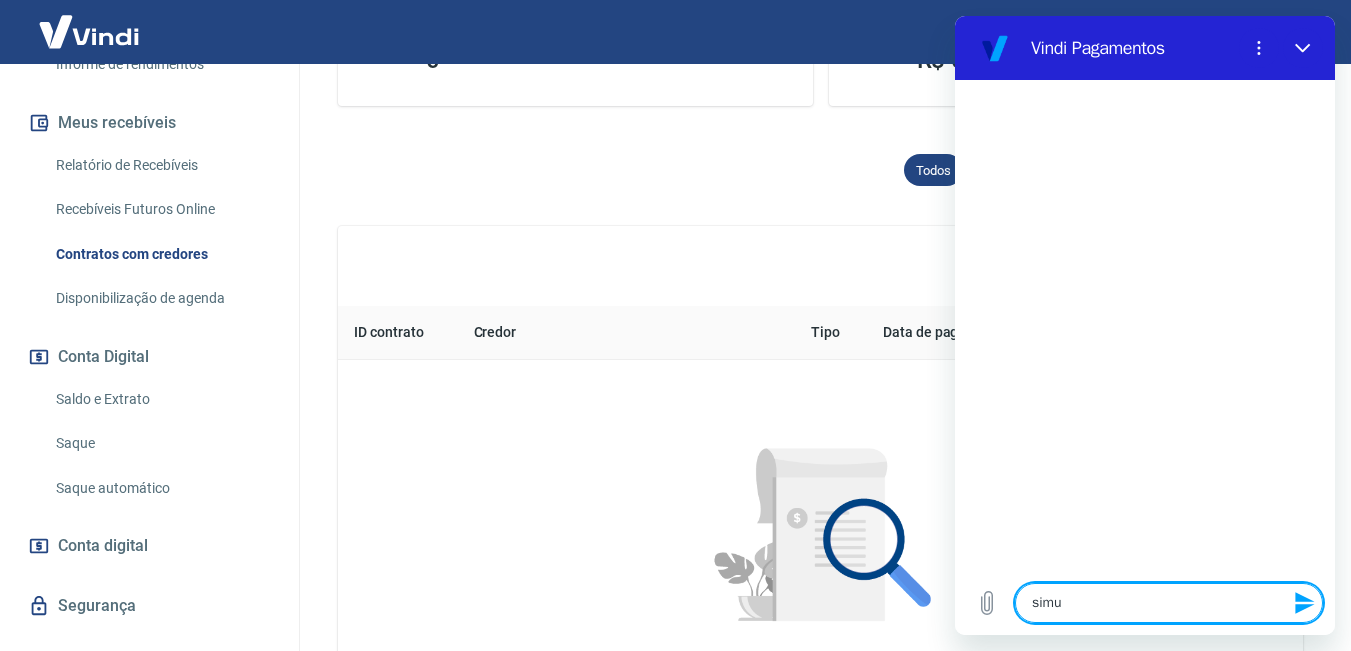 type on "simul" 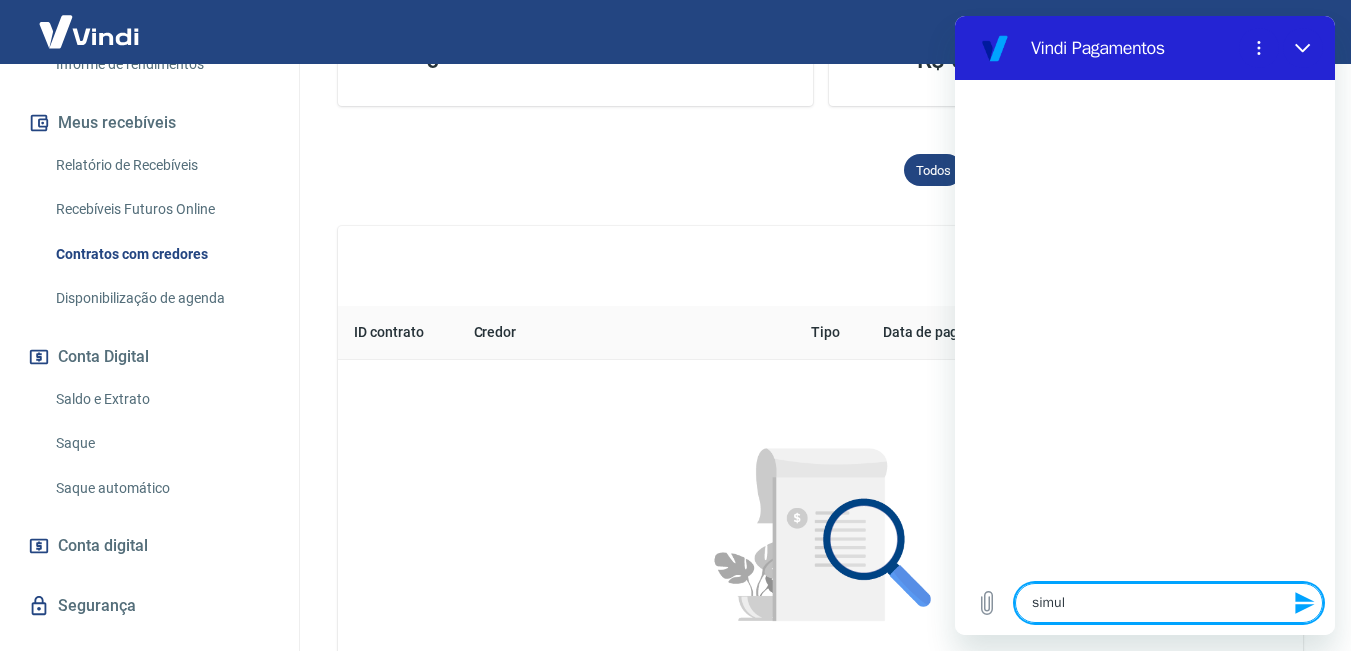 type on "simula" 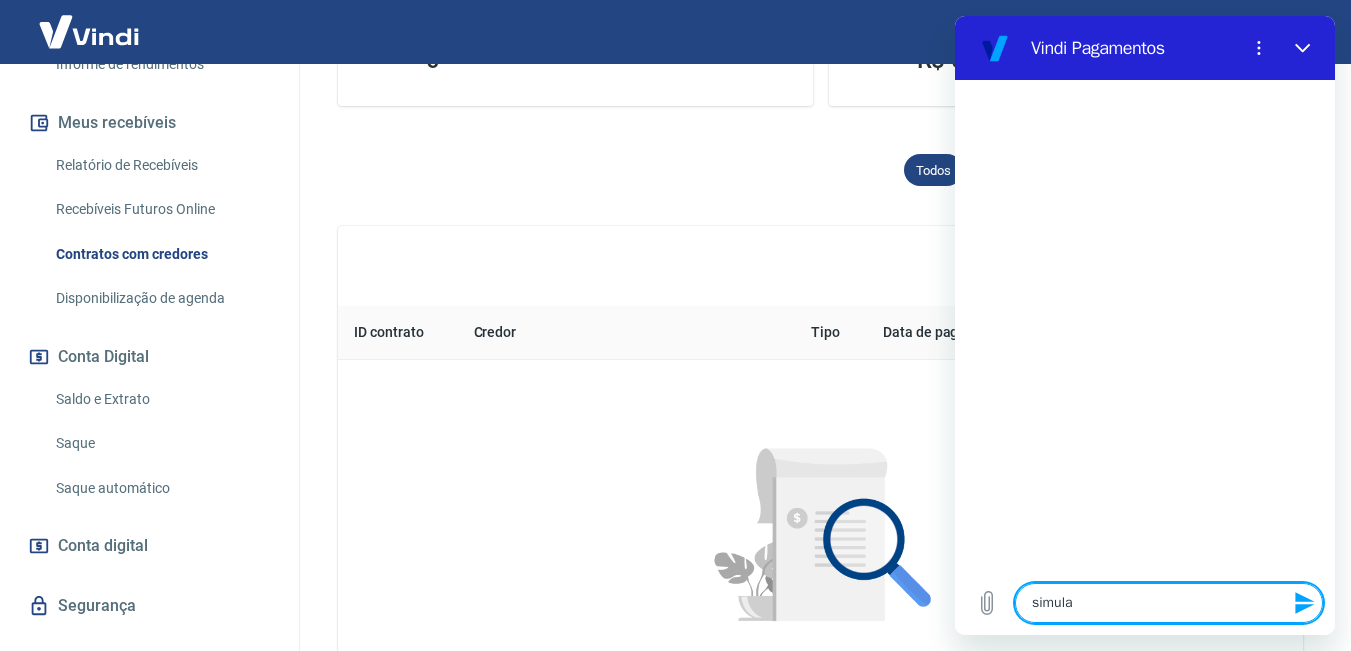 type on "x" 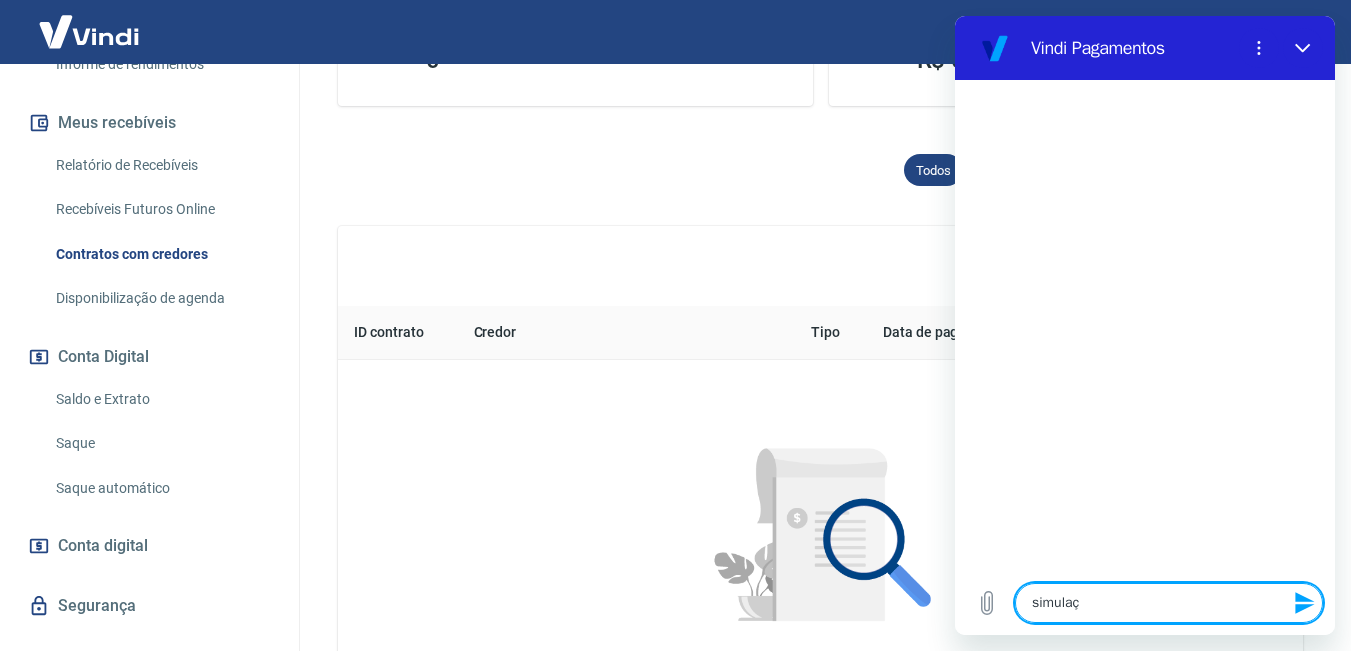 type on "simulaçã" 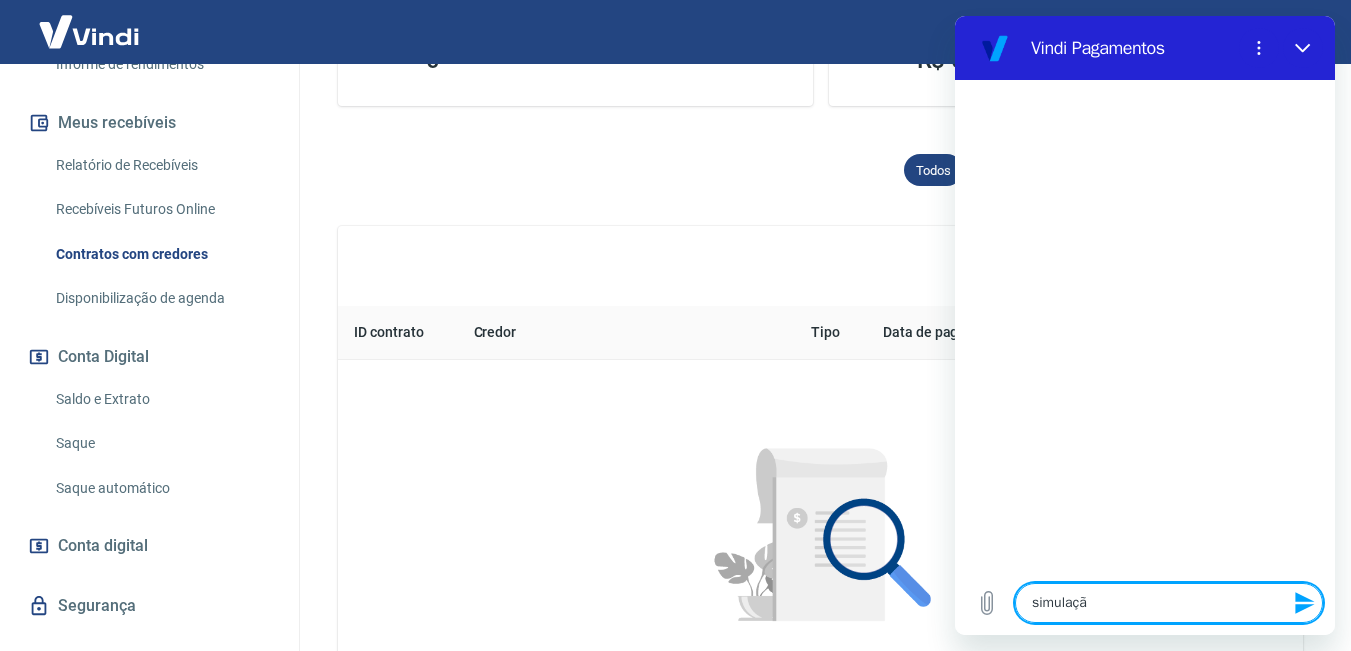 type on "x" 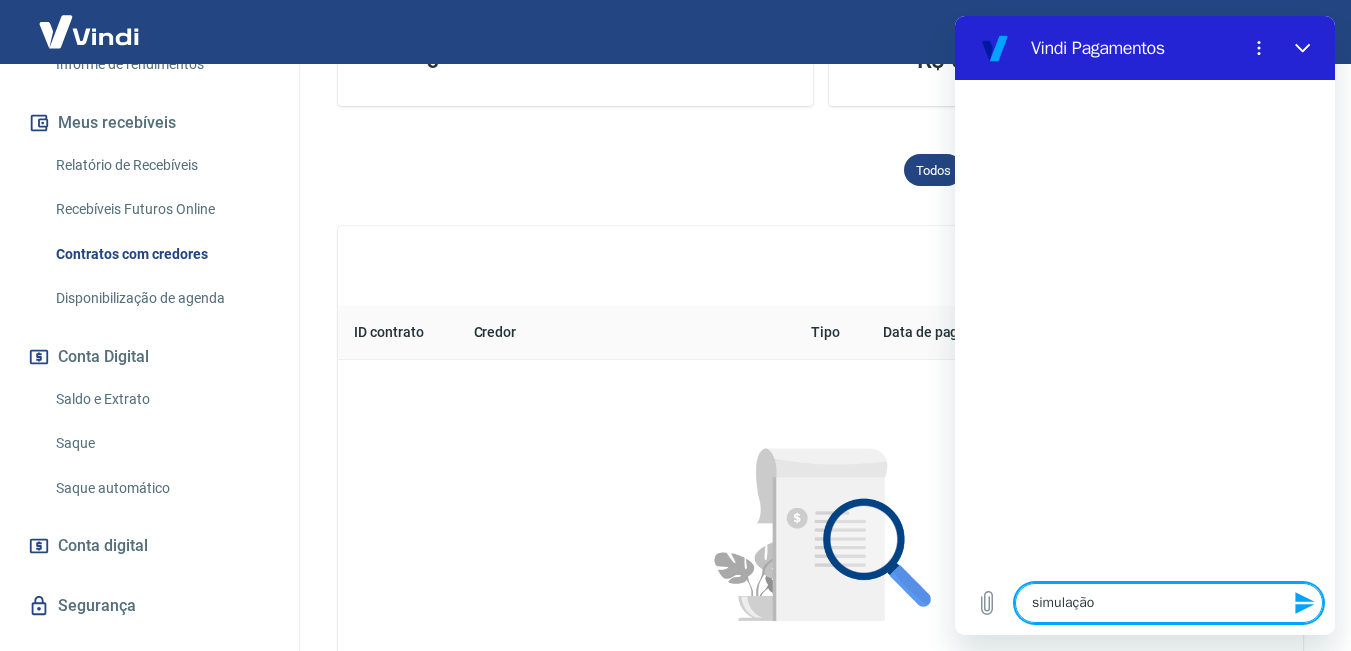 type 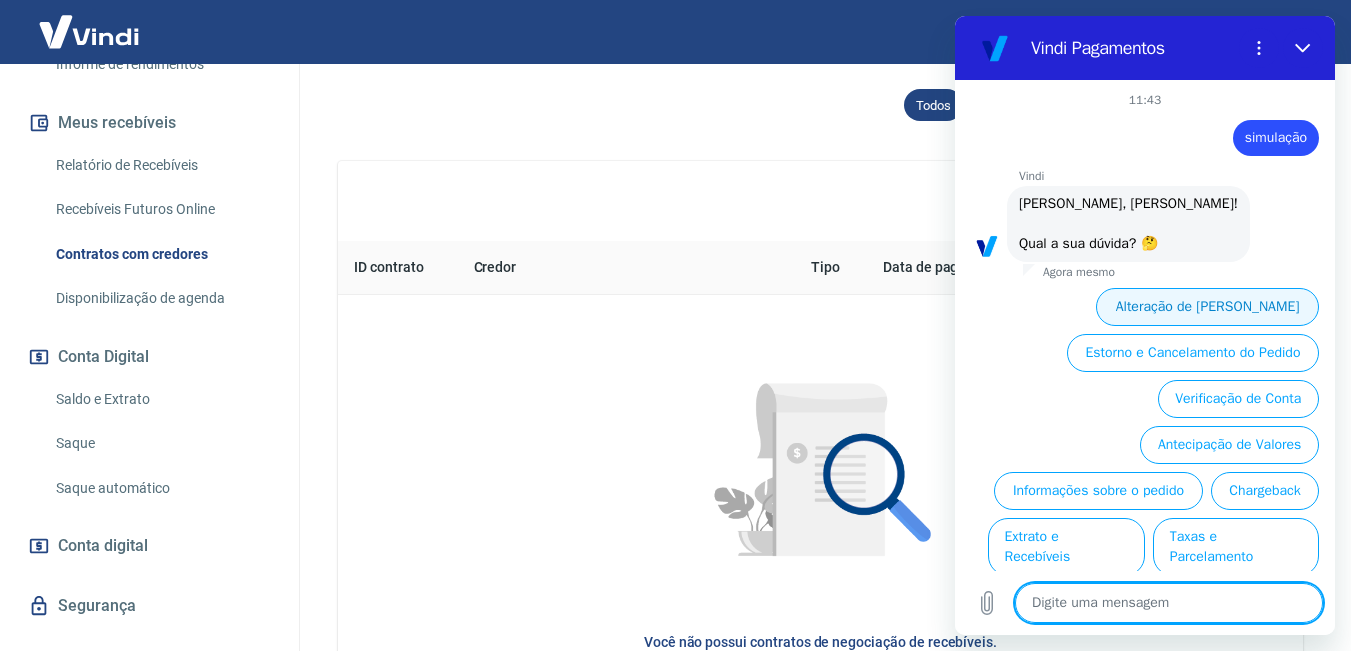 scroll, scrollTop: 700, scrollLeft: 0, axis: vertical 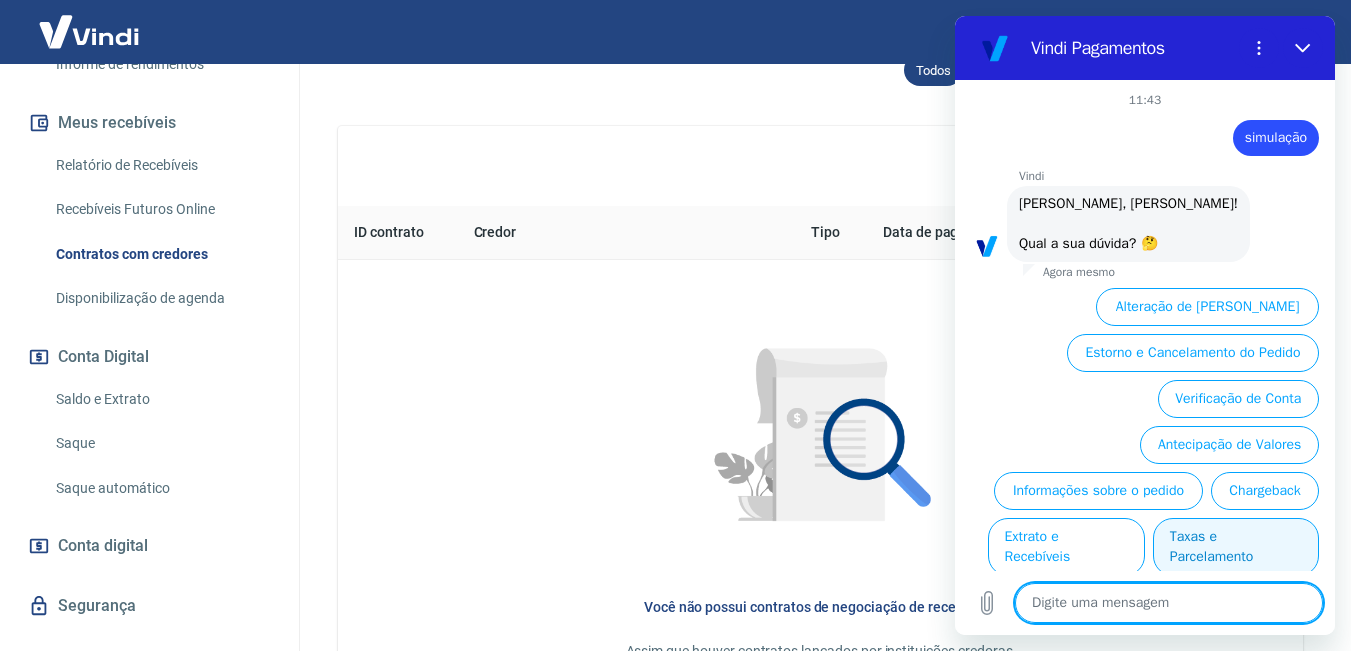 click on "Taxas e Parcelamento" at bounding box center [1236, 547] 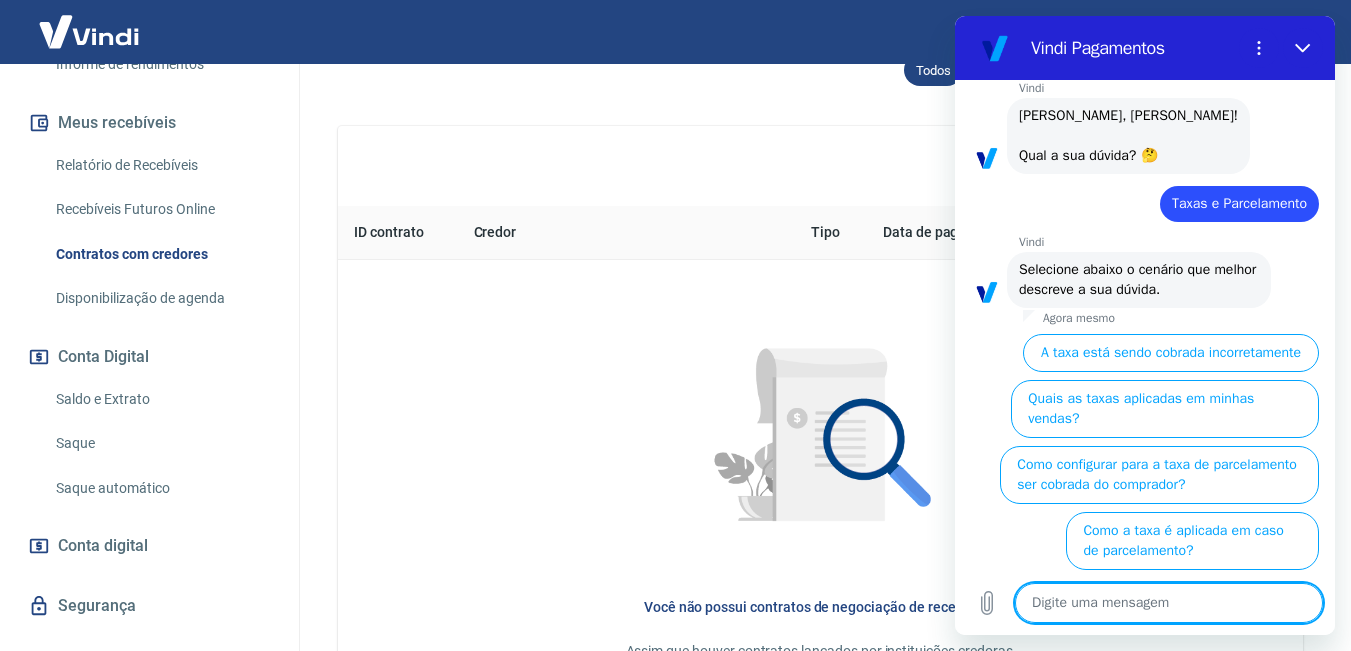 scroll, scrollTop: 118, scrollLeft: 0, axis: vertical 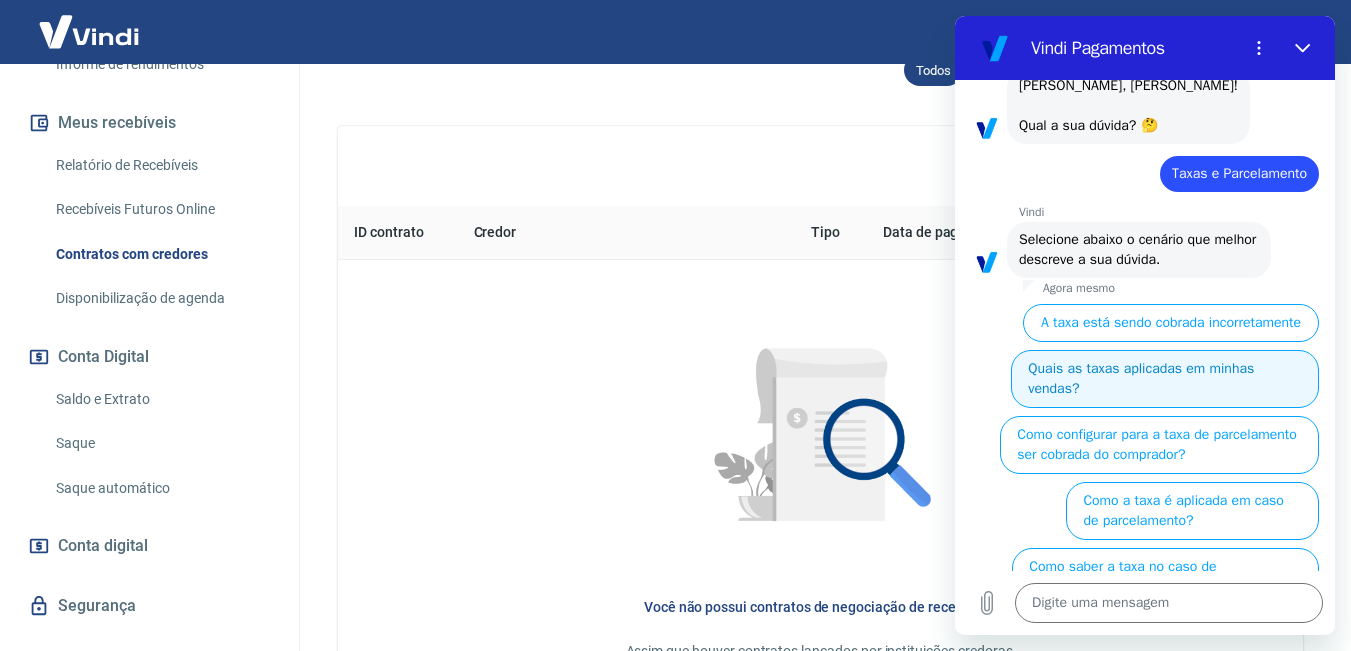 click on "Quais as taxas aplicadas em minhas vendas?" at bounding box center (1165, 379) 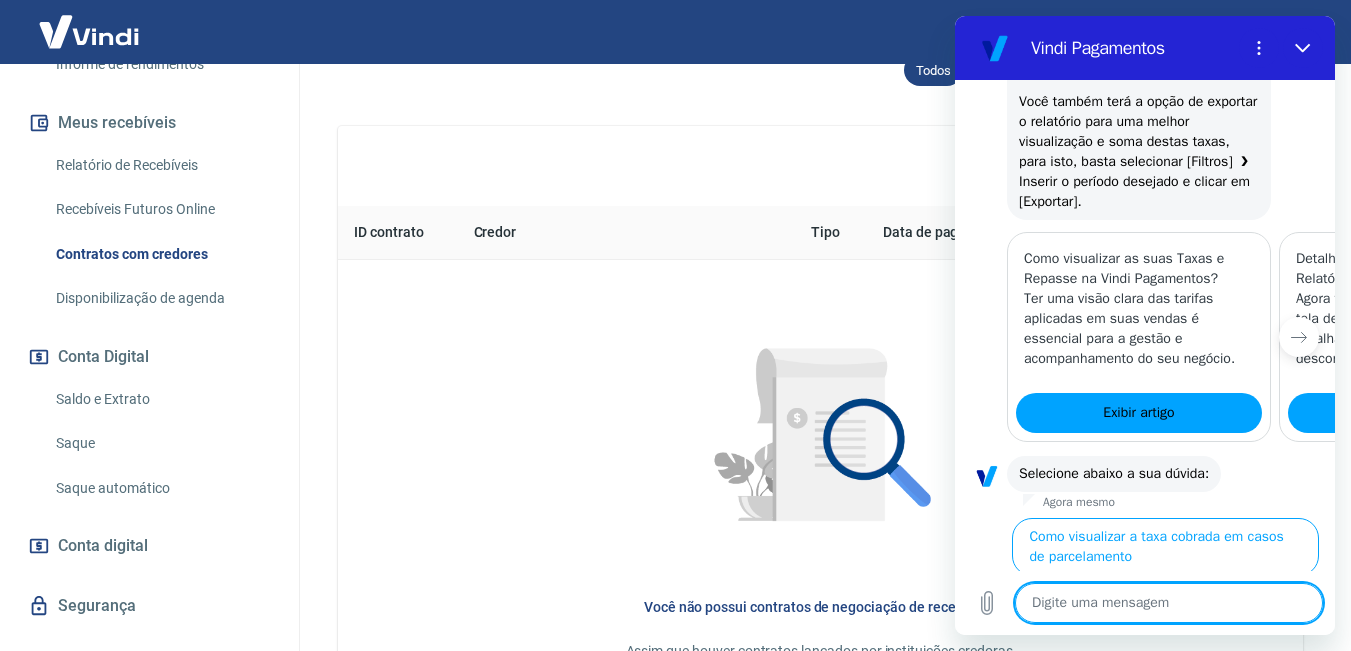 scroll, scrollTop: 990, scrollLeft: 0, axis: vertical 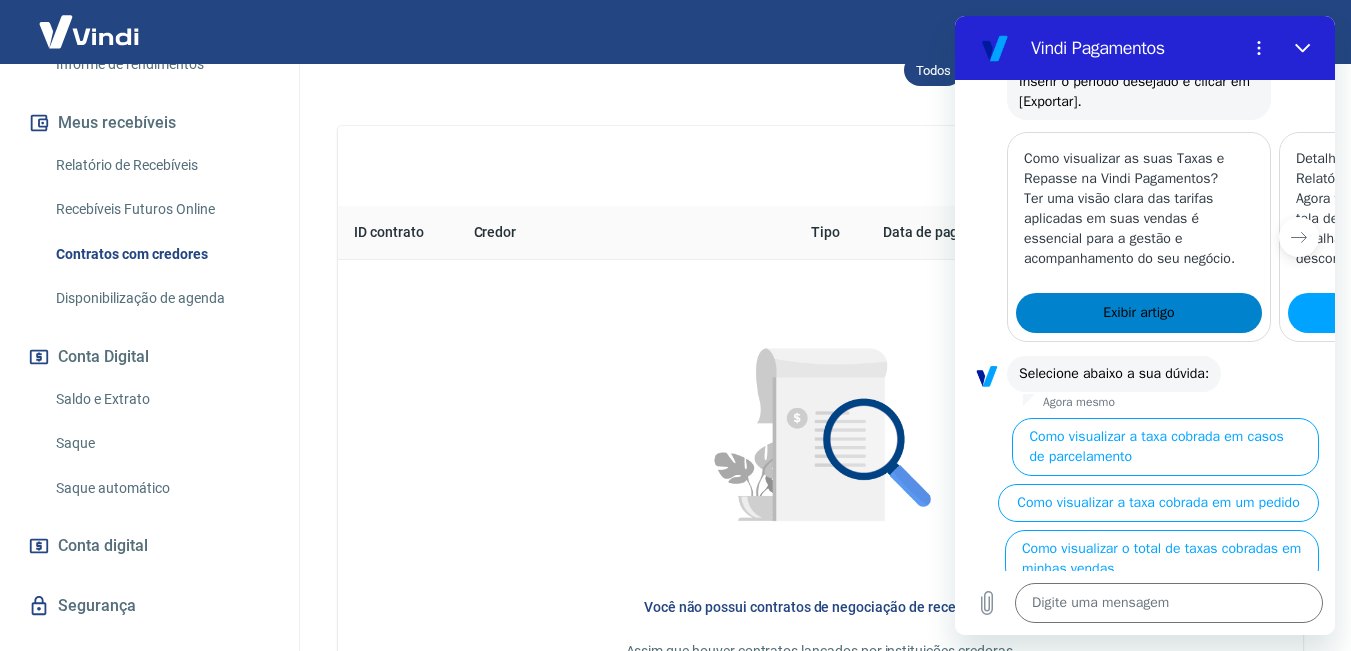 click on "Exibir artigo" at bounding box center (1139, 313) 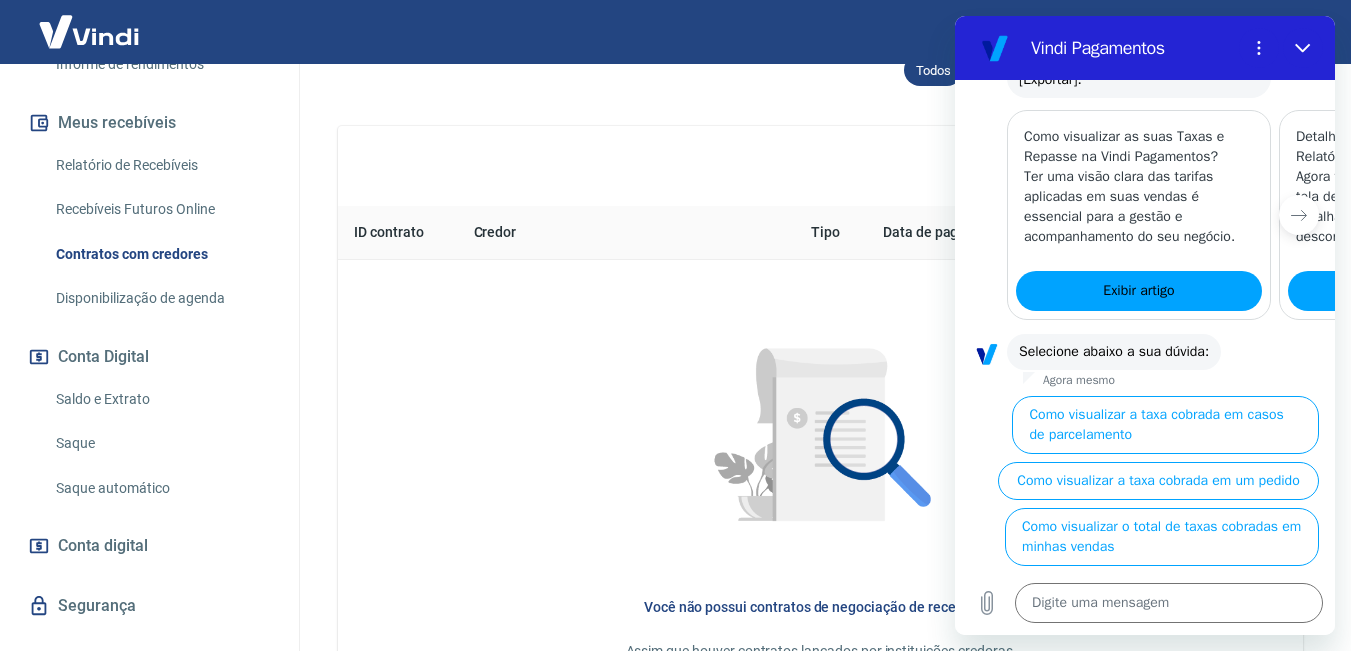 scroll, scrollTop: 1072, scrollLeft: 0, axis: vertical 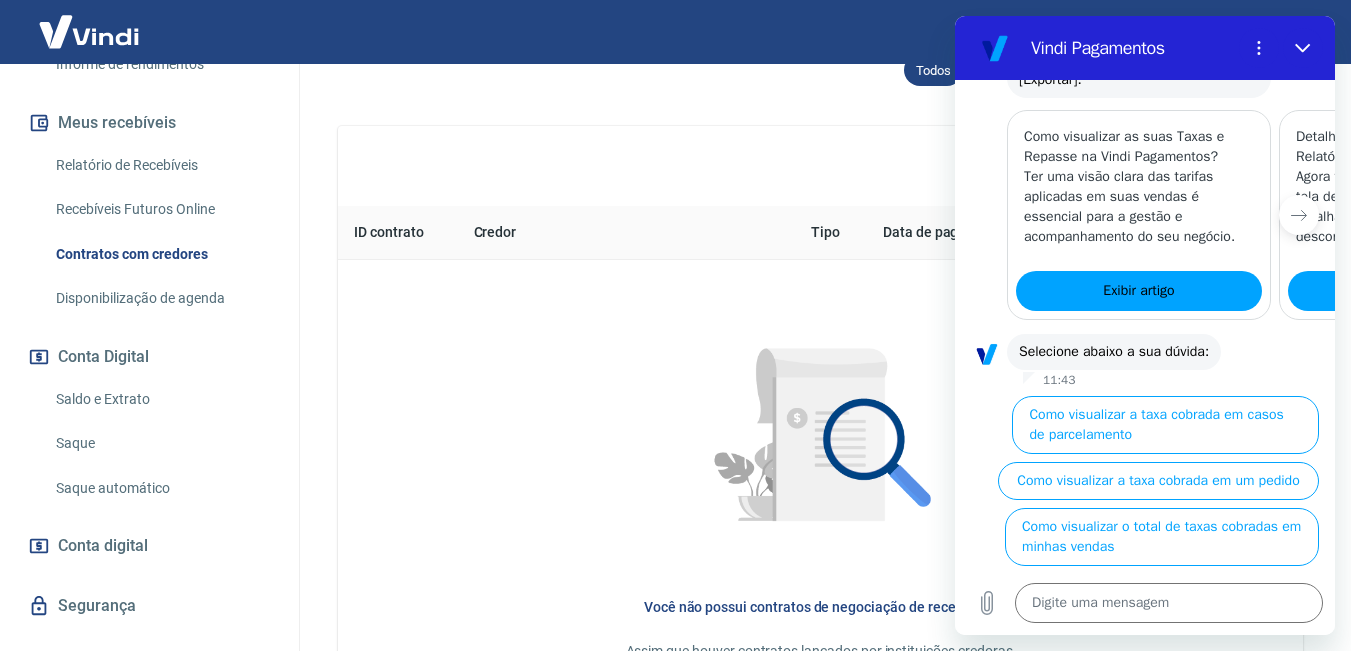 type on "x" 